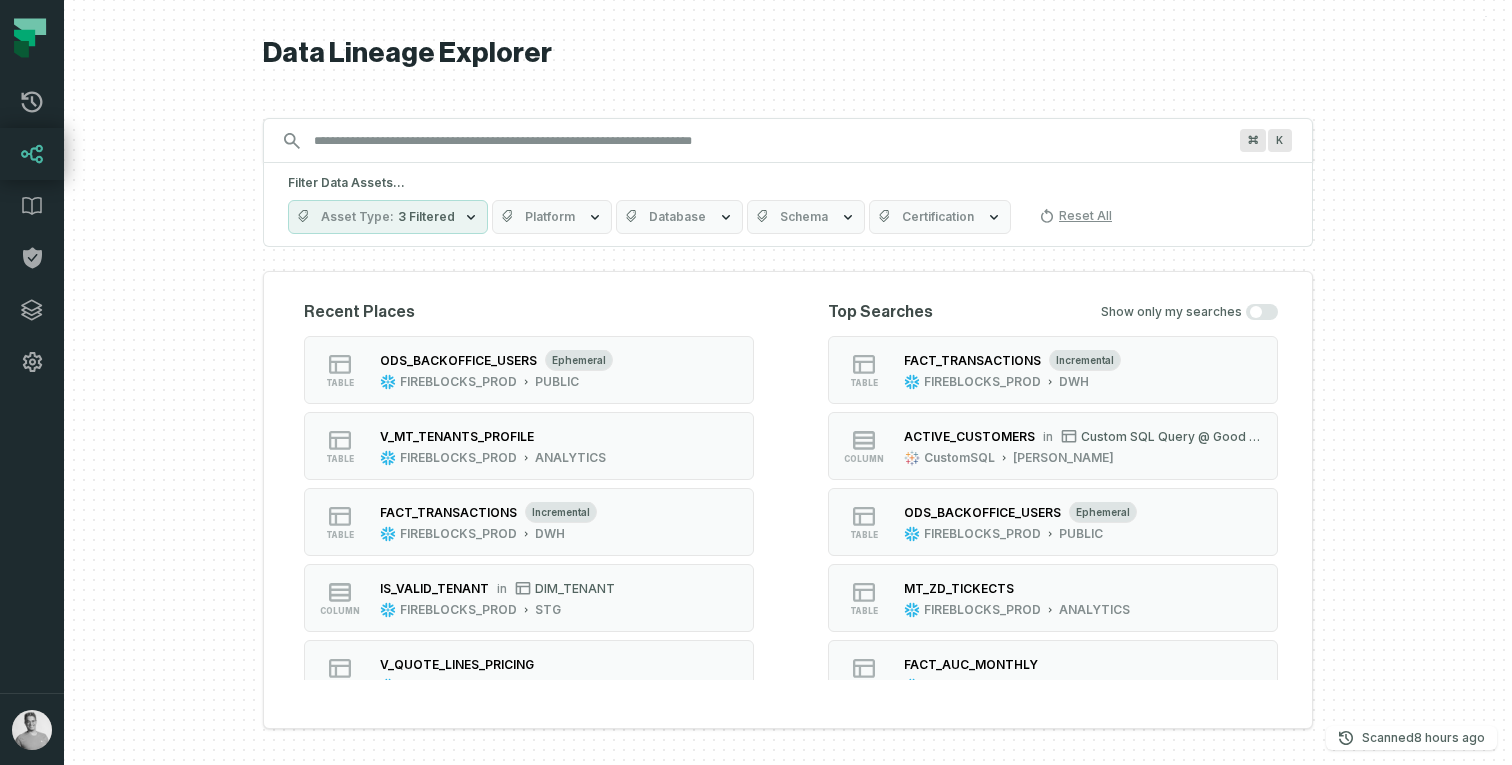 scroll, scrollTop: 0, scrollLeft: 0, axis: both 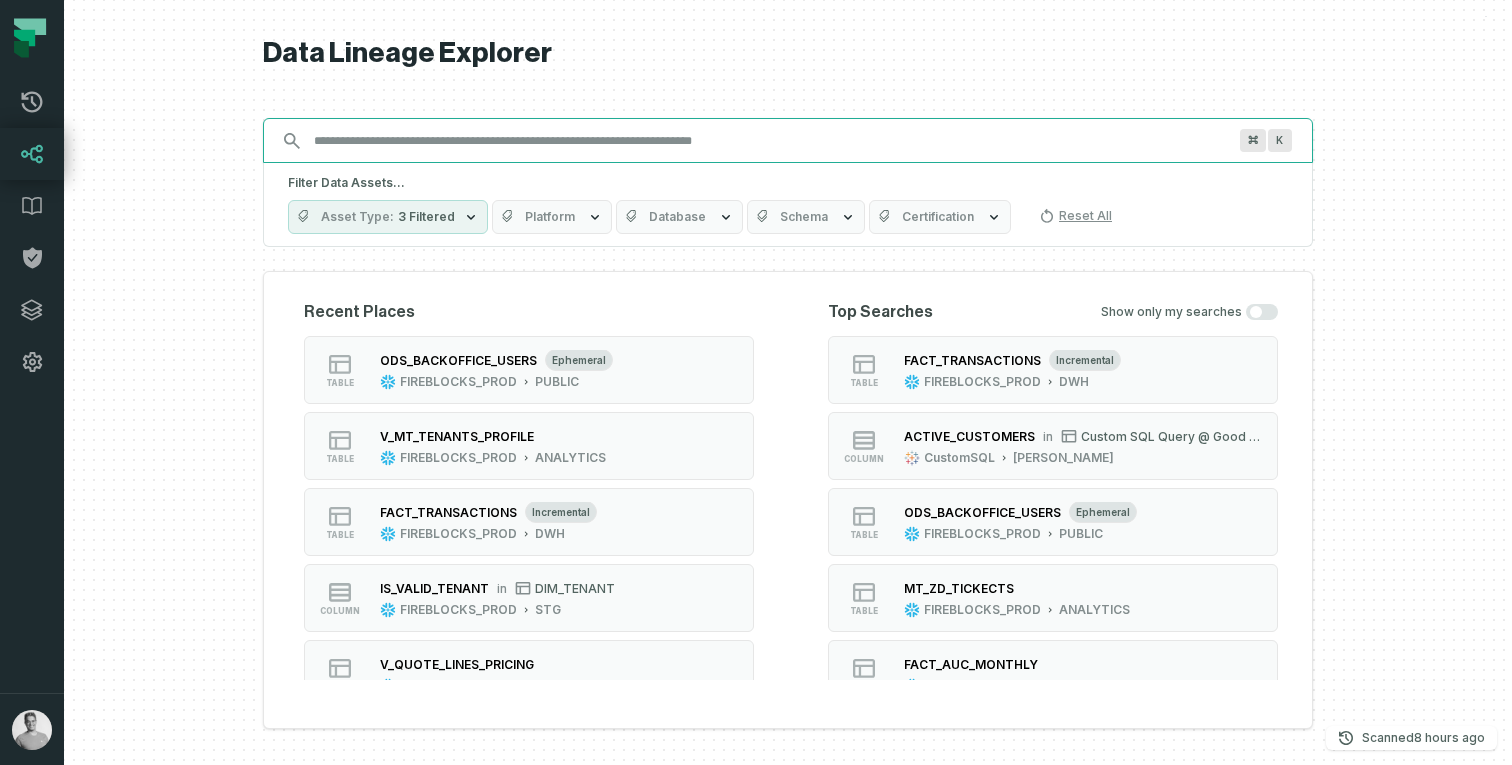 click on "Discovery Provider cmdk menu" at bounding box center (770, 141) 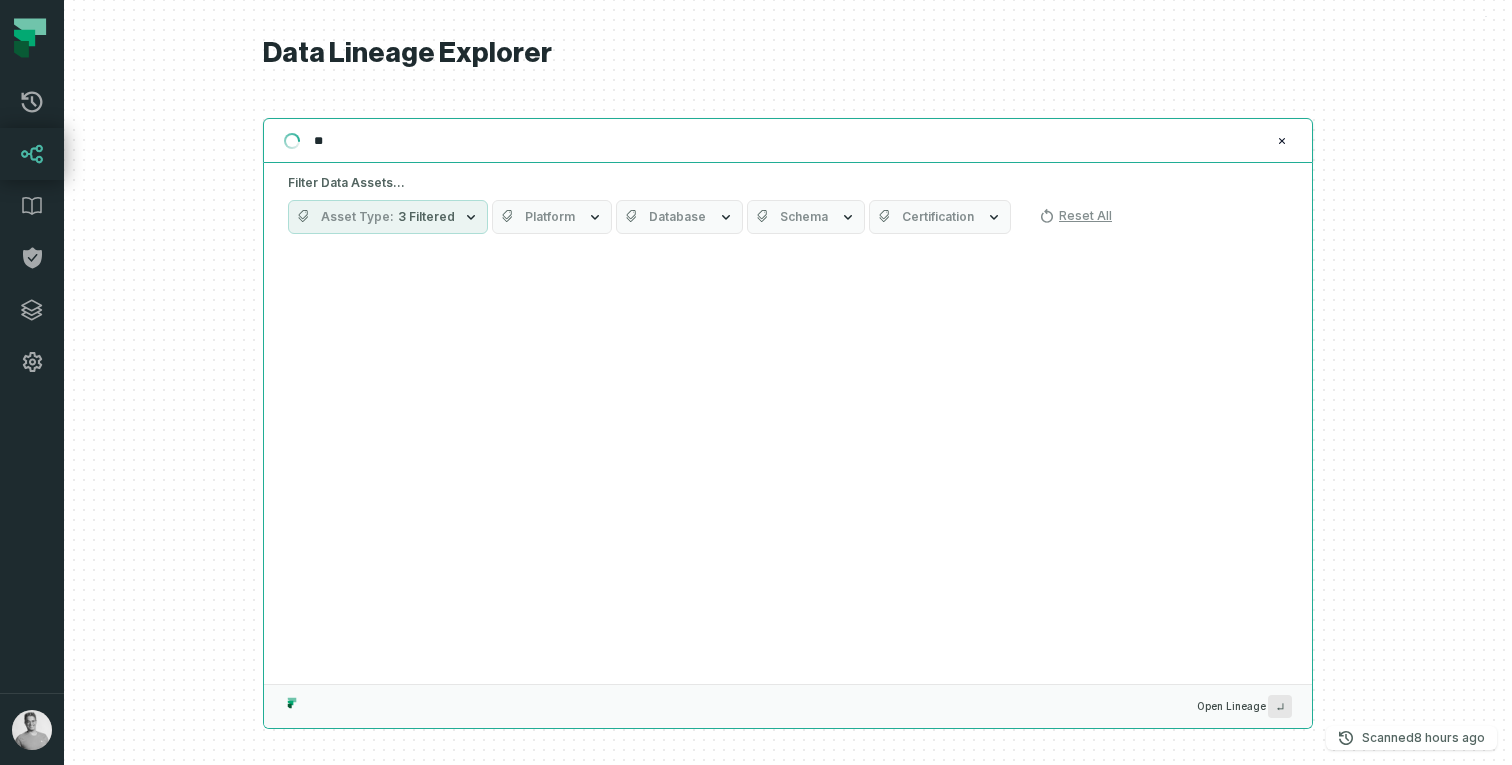 type on "*" 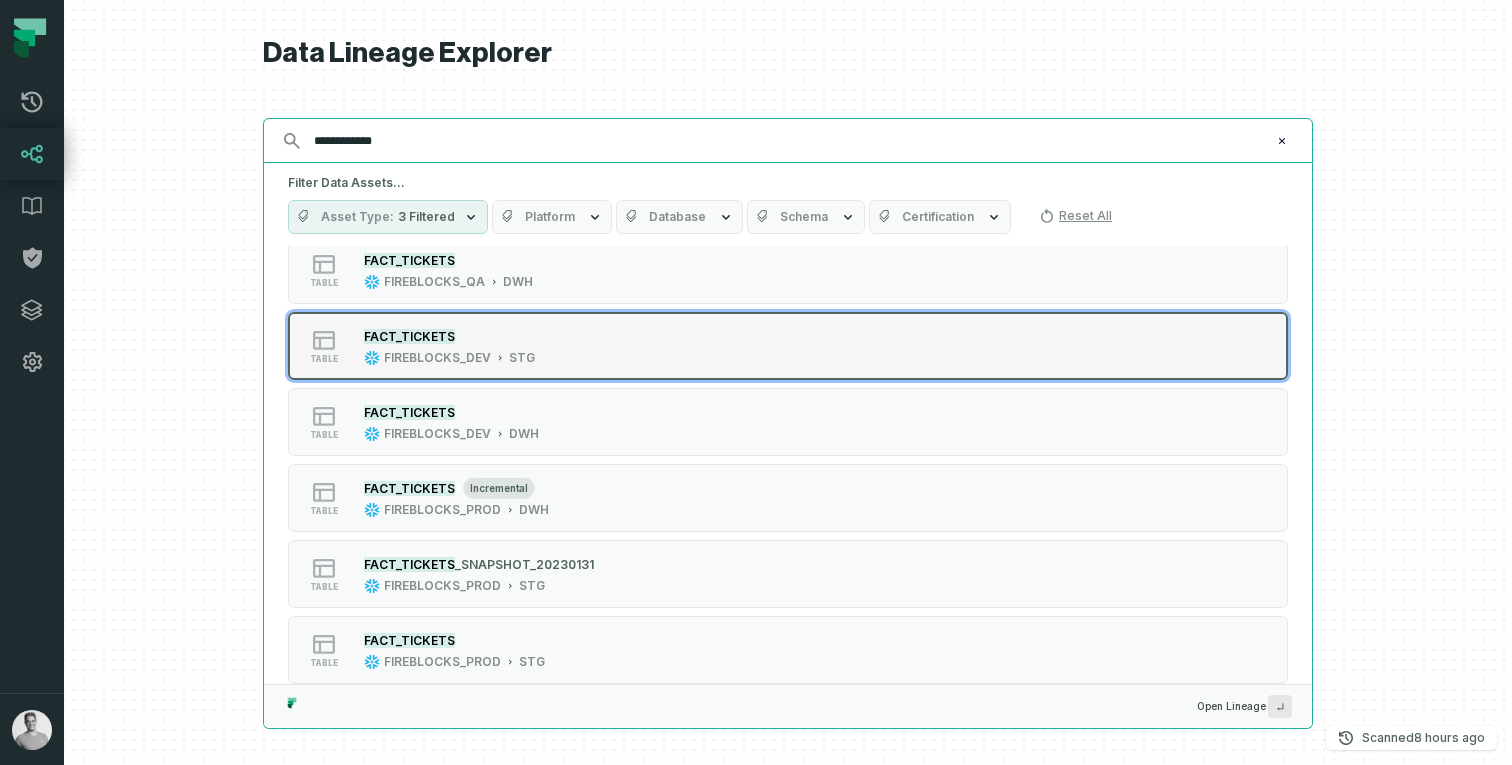 scroll, scrollTop: 215, scrollLeft: 0, axis: vertical 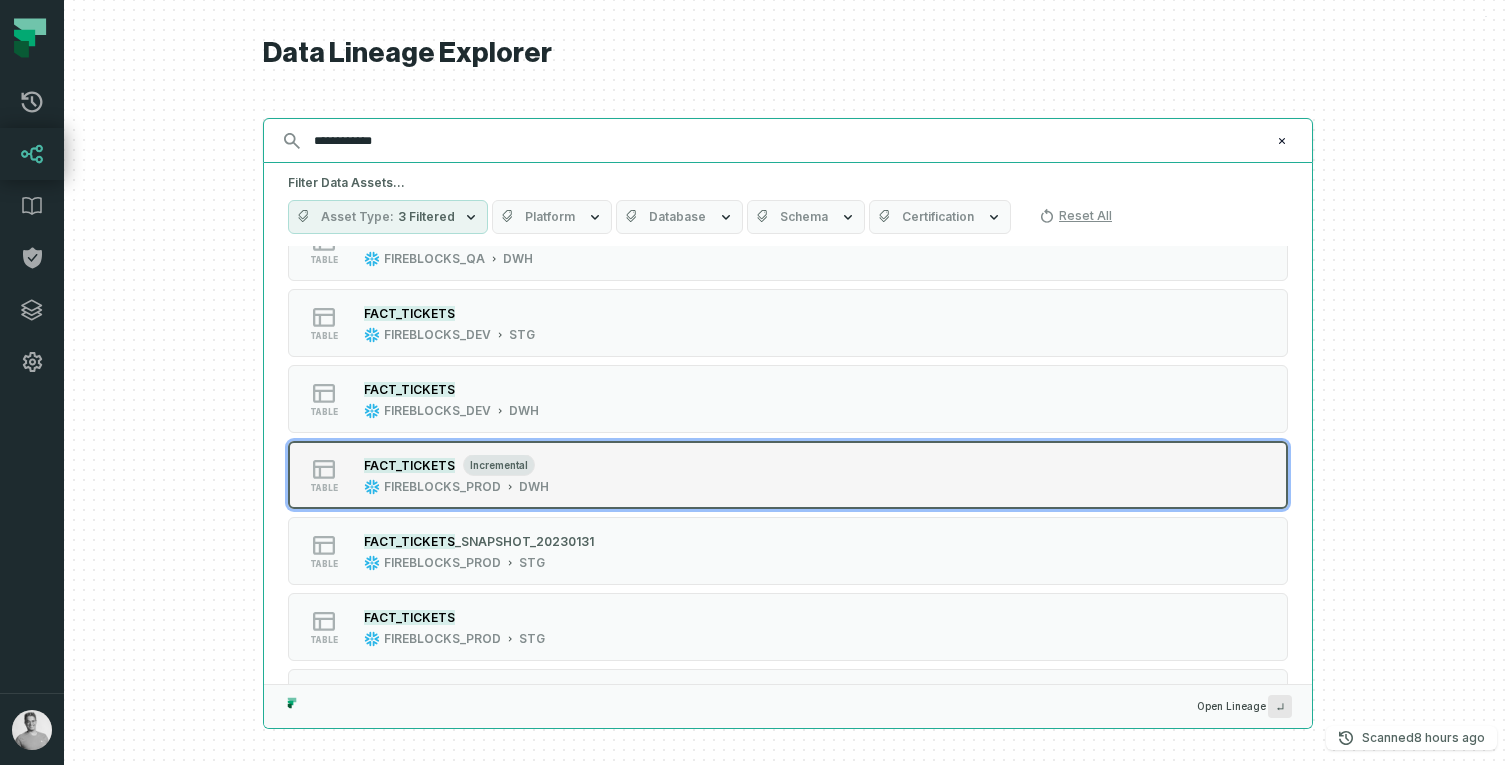 type on "**********" 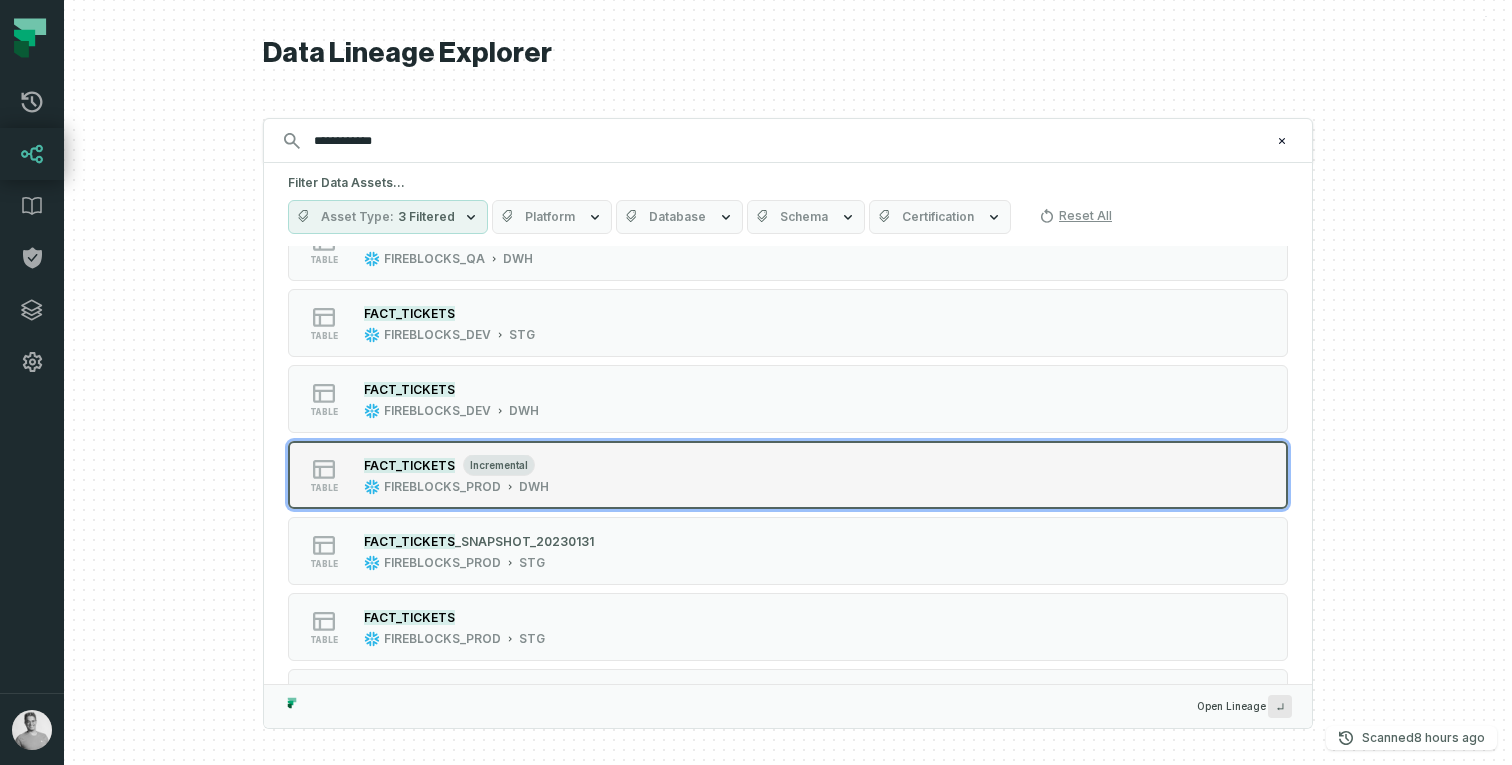 click on "table FACT_TICKETS incremental FIREBLOCKS_PROD DWH" at bounding box center (542, 475) 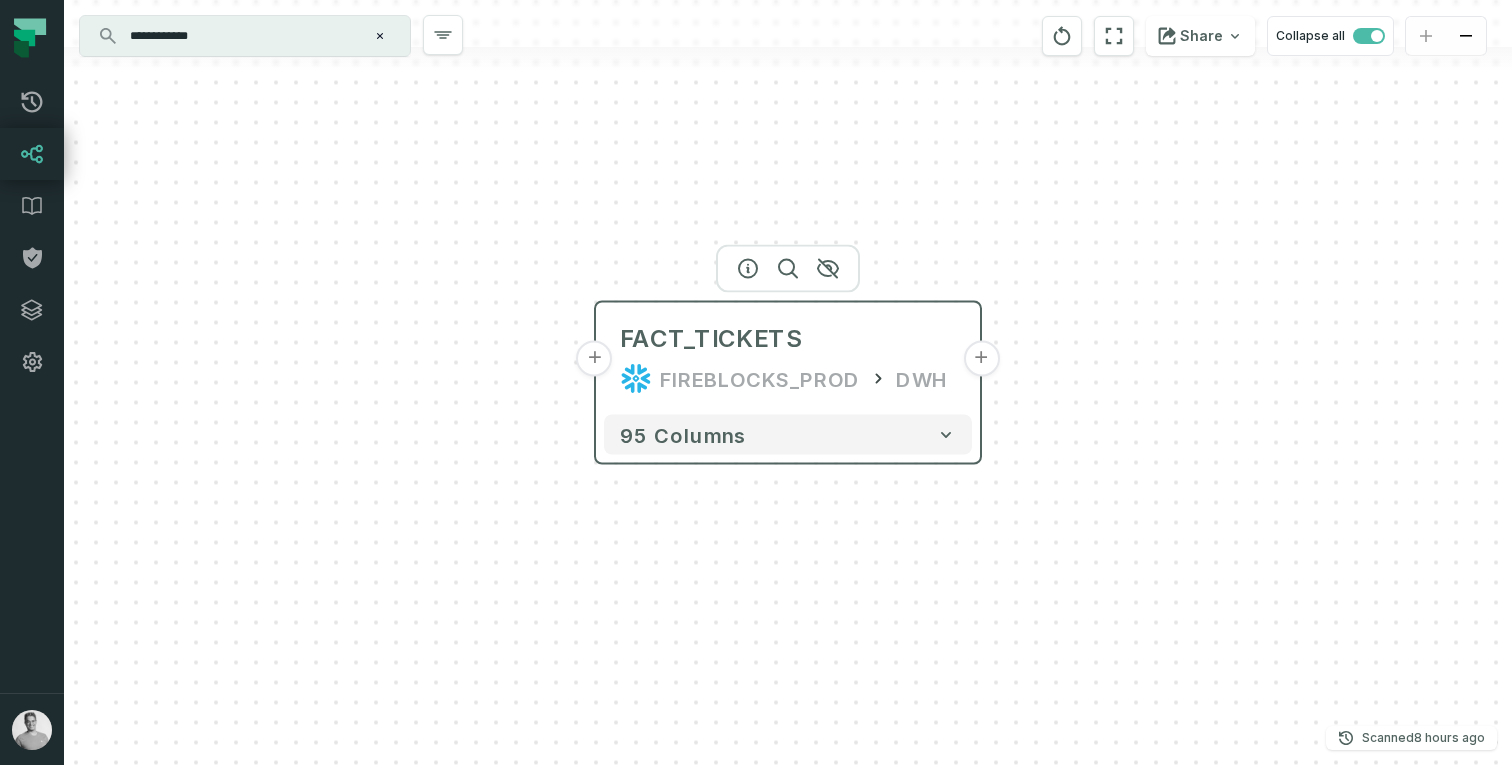 click on "+" at bounding box center [981, 359] 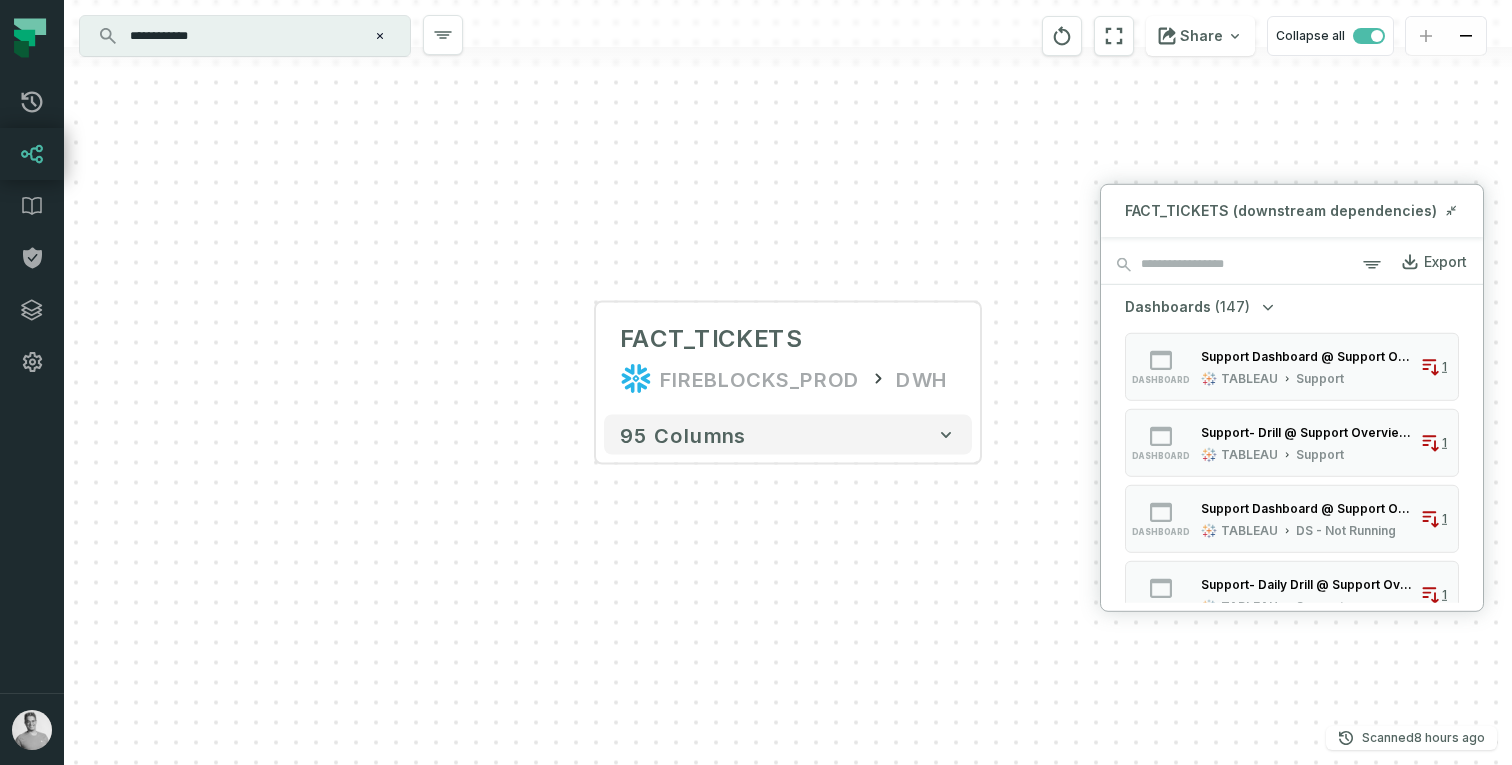 click on "+ FACT_TICKETS   FIREBLOCKS_PROD DWH + 95 columns" at bounding box center [788, 382] 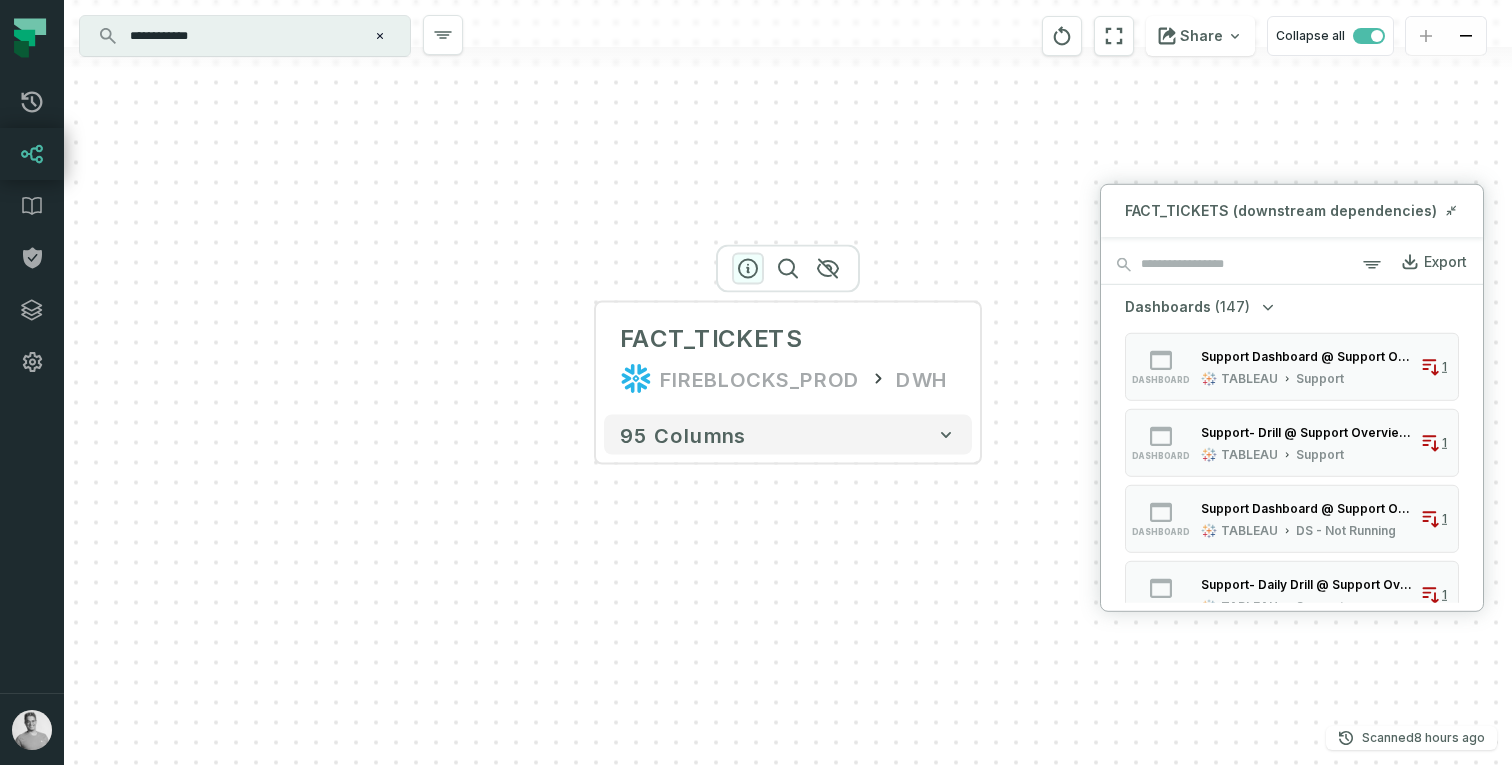 click 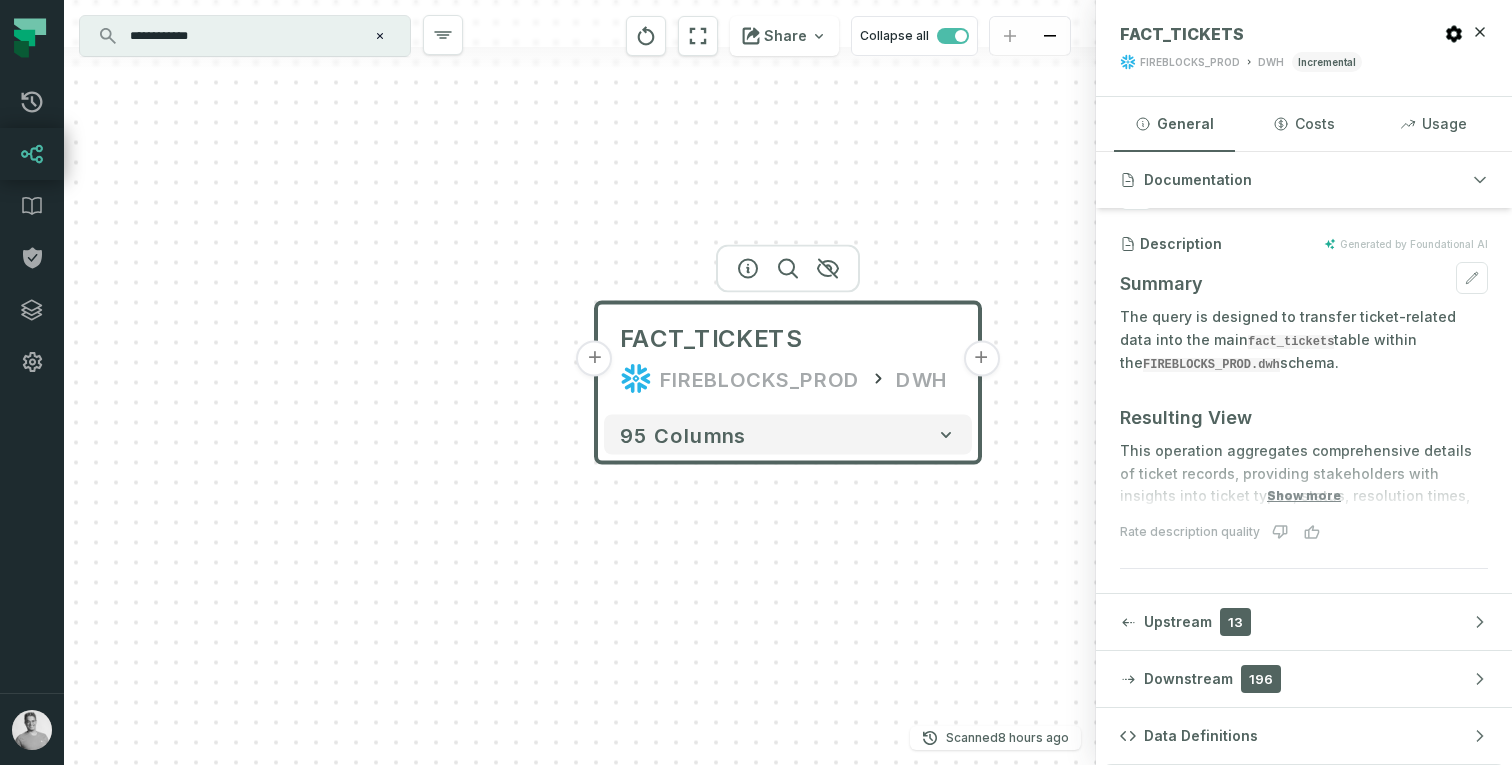 scroll, scrollTop: 152, scrollLeft: 0, axis: vertical 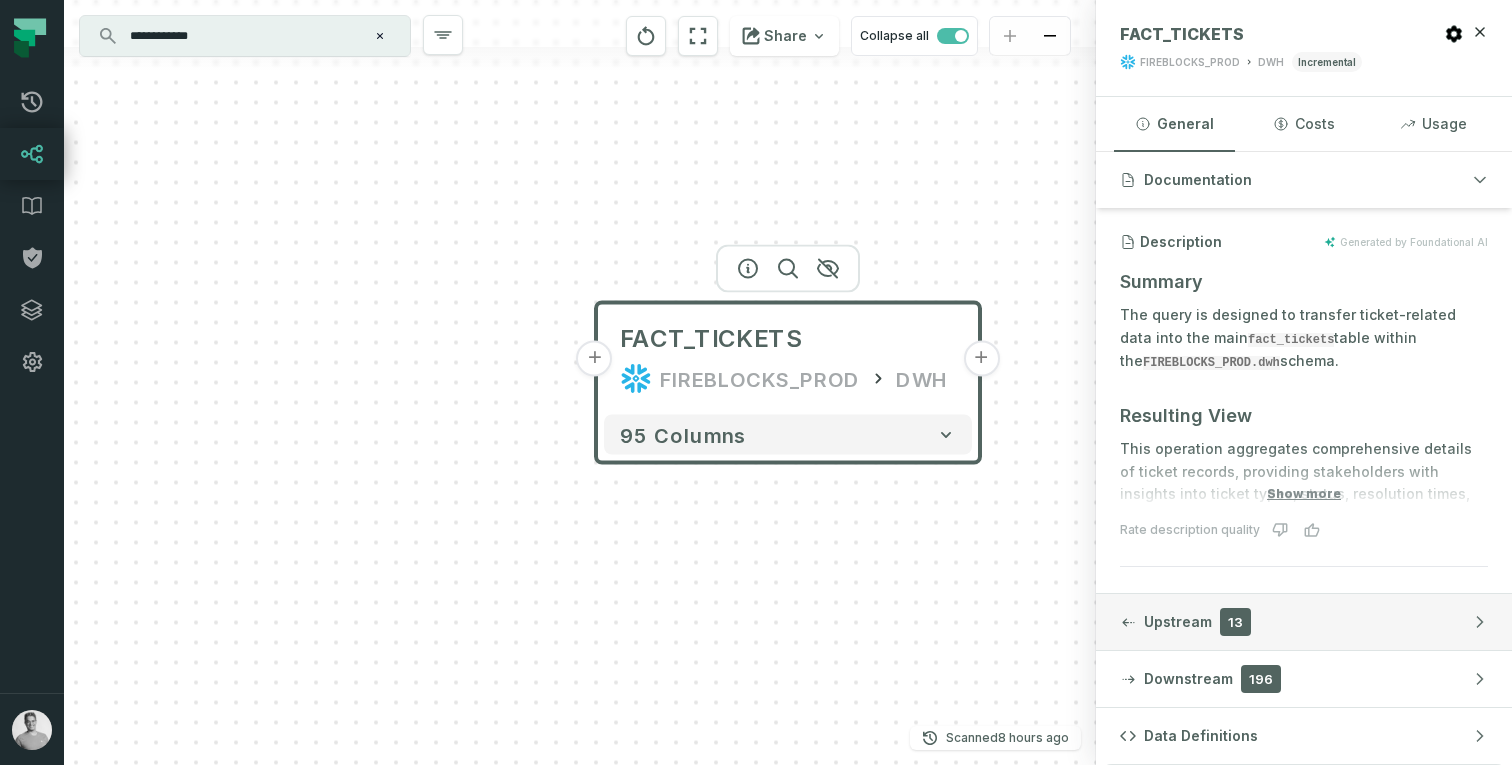 click on "Upstream 13" at bounding box center (1304, 622) 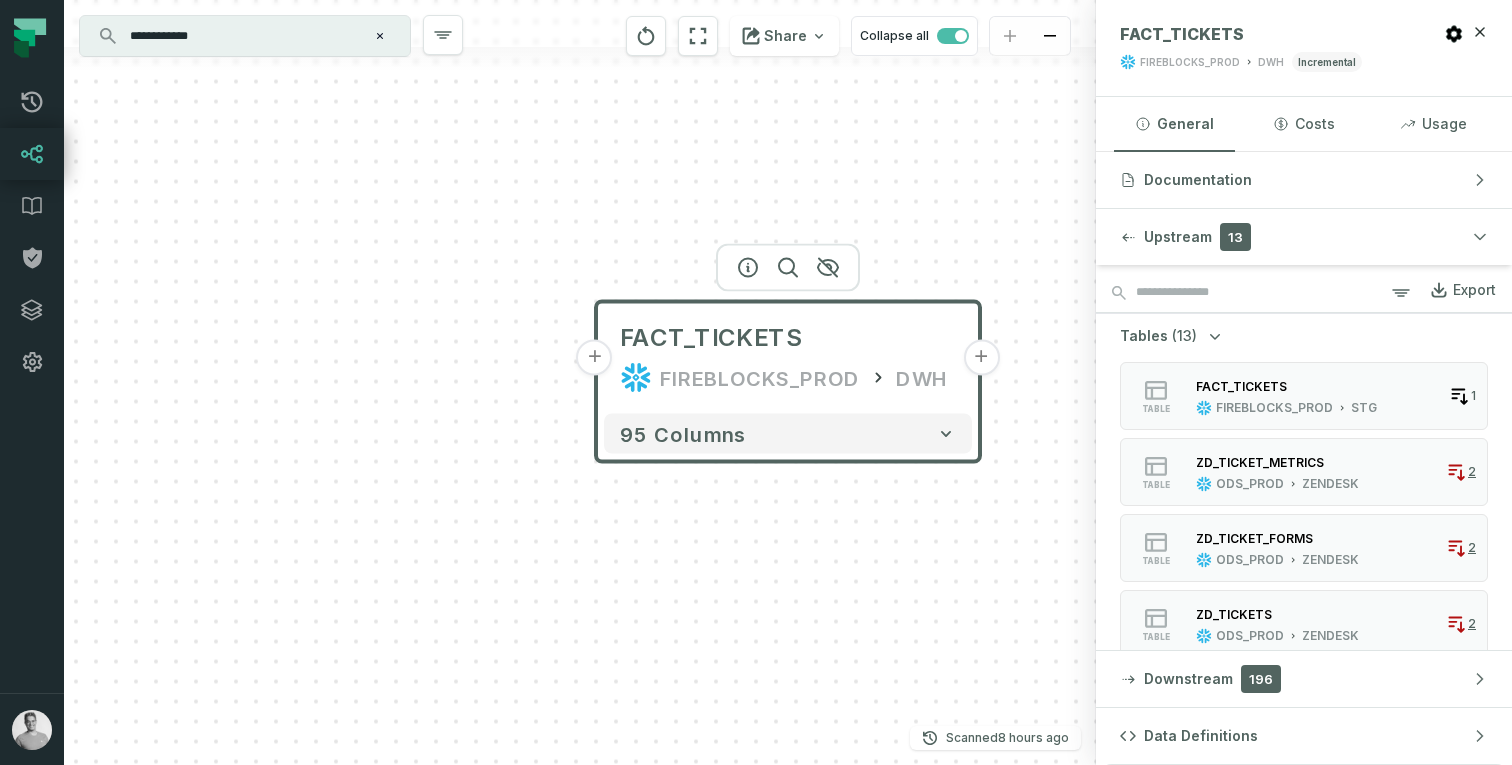 click on "+" at bounding box center [595, 358] 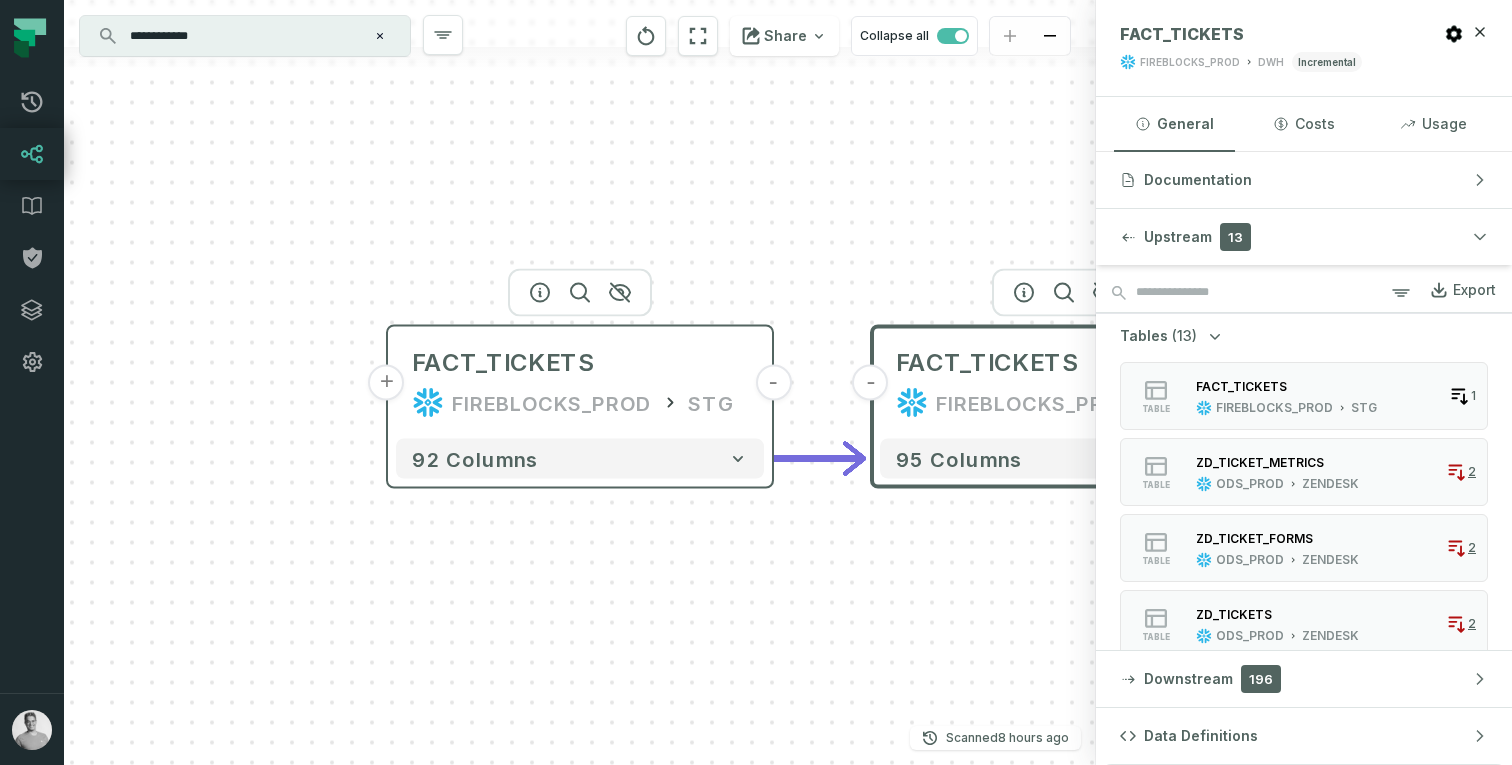 click on "+" at bounding box center [387, 383] 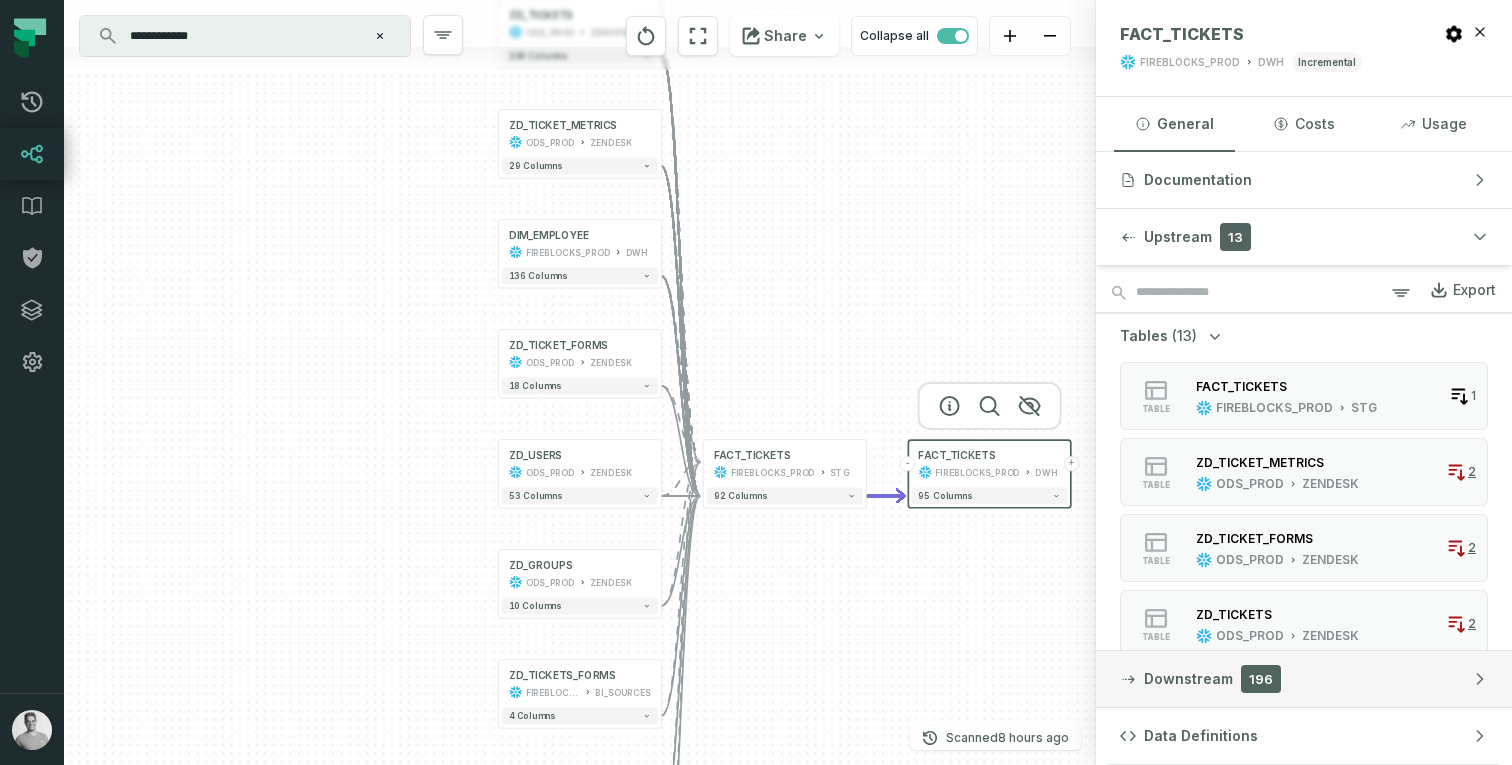 click on "Downstream 196" at bounding box center [1304, 679] 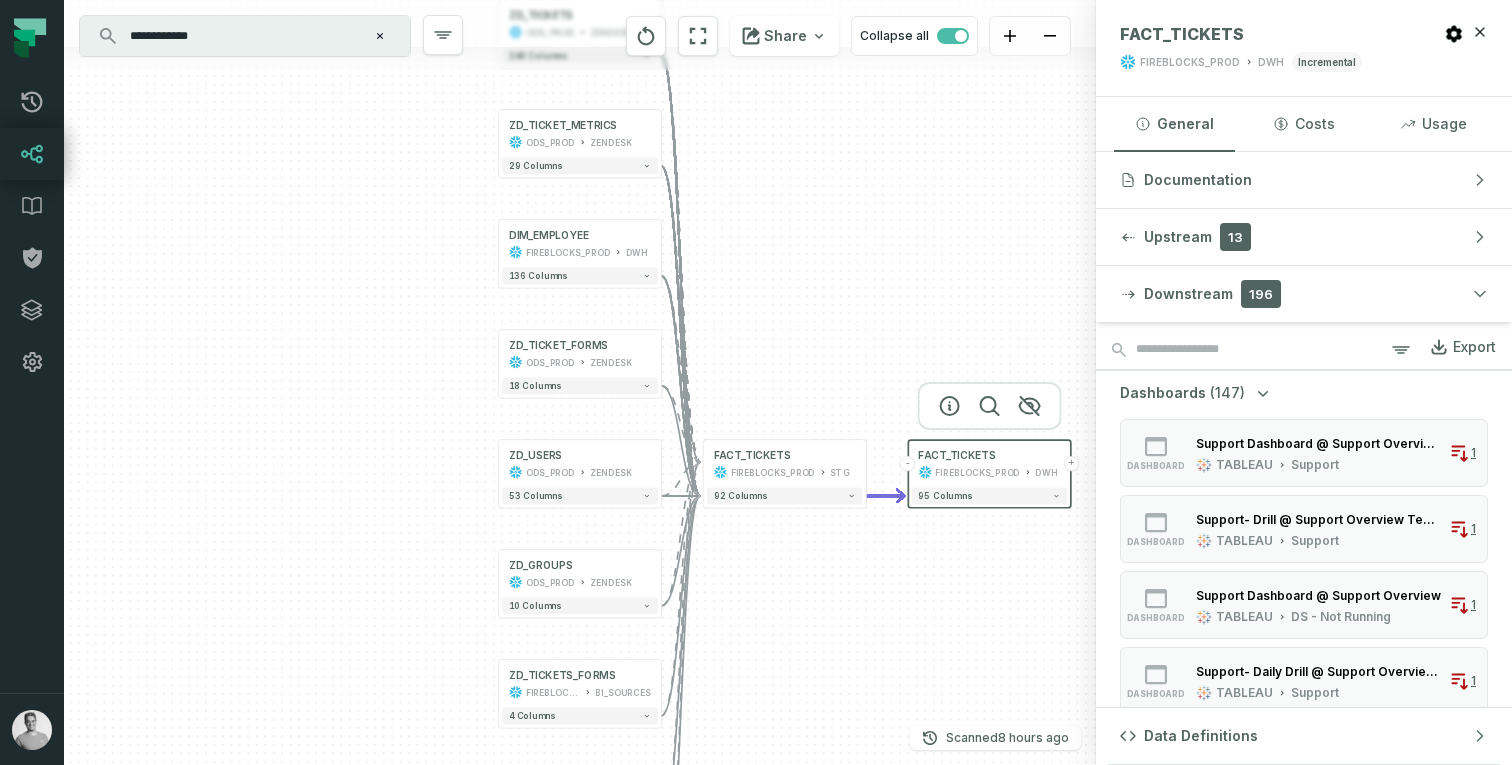 click 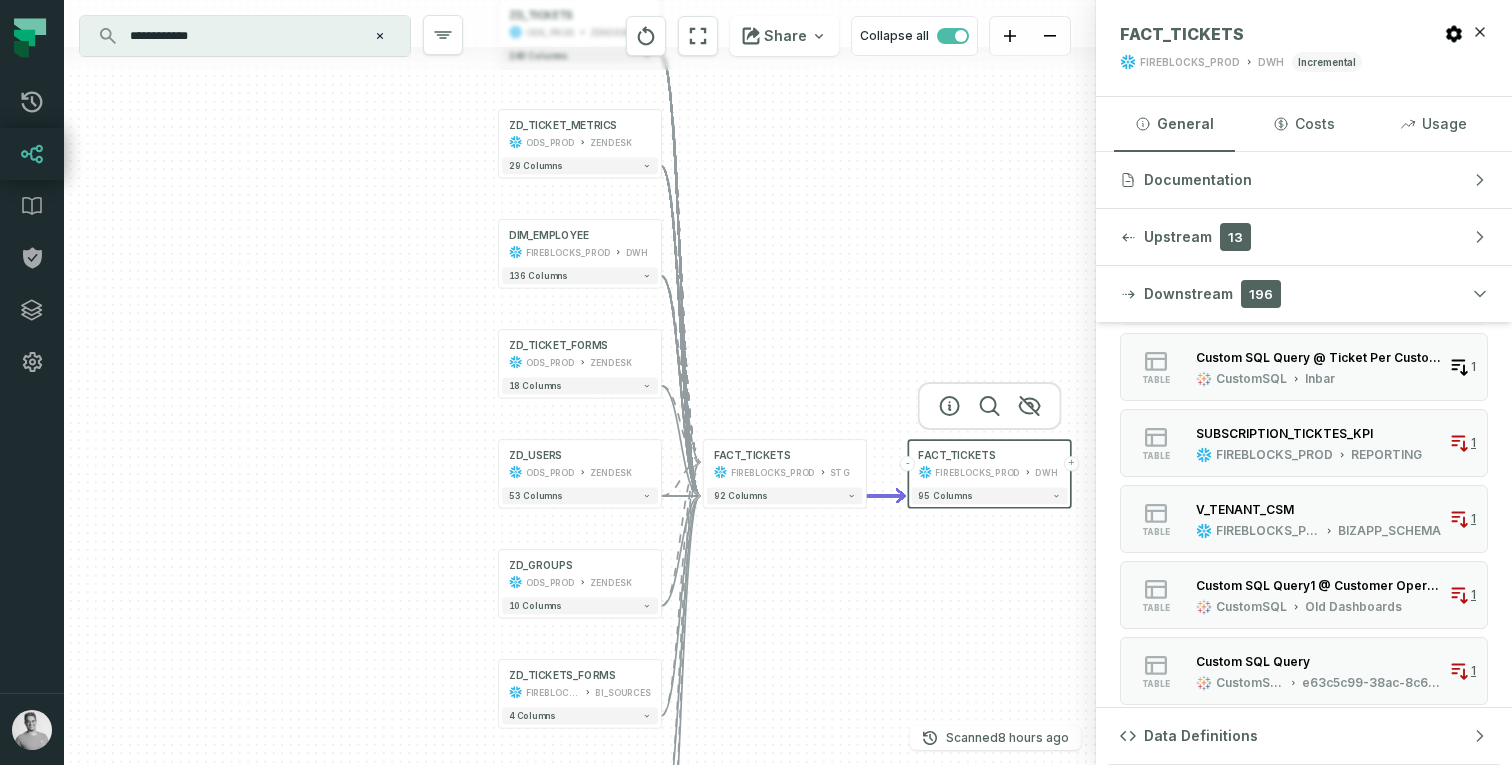 scroll, scrollTop: 928, scrollLeft: 0, axis: vertical 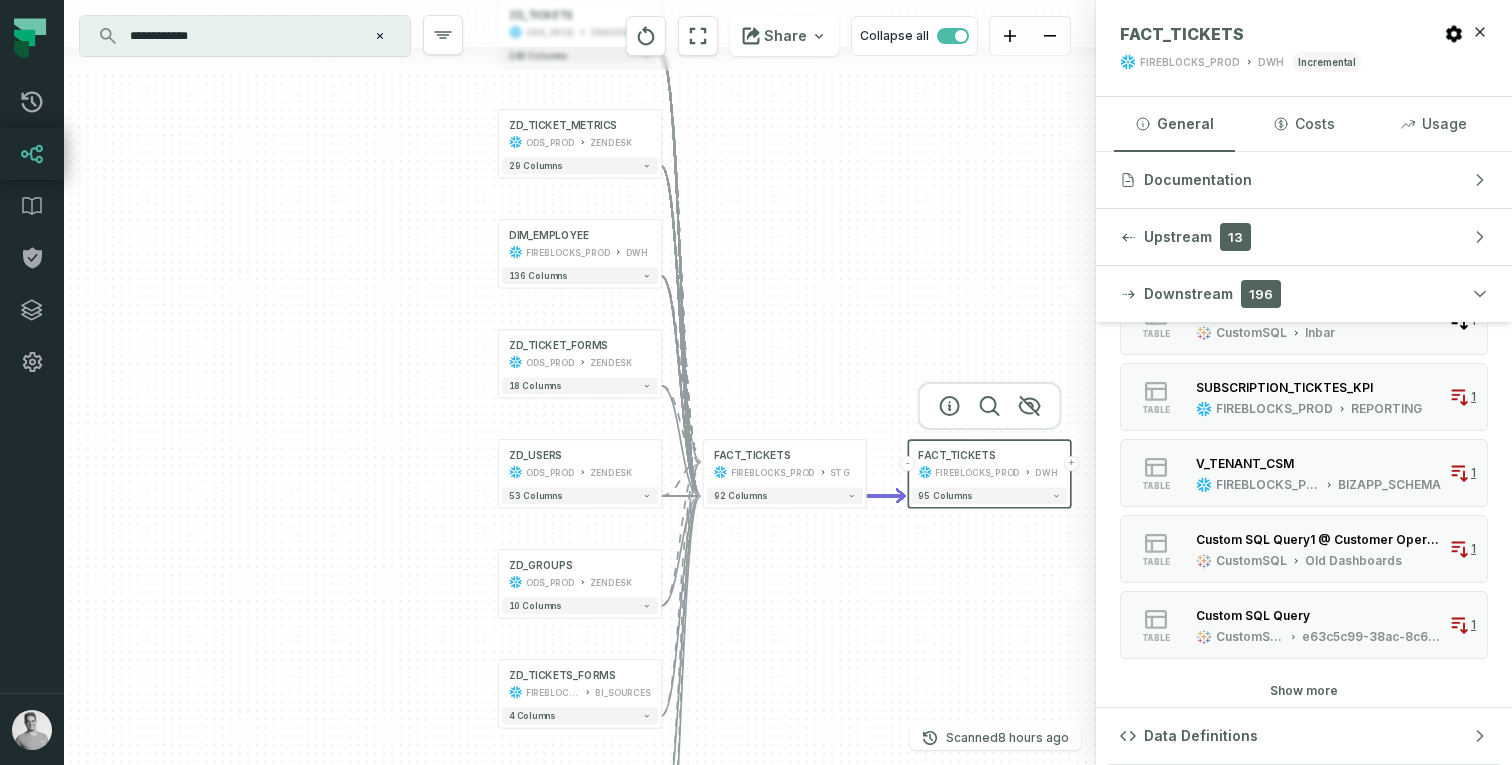 click on "Show more" at bounding box center (1304, 691) 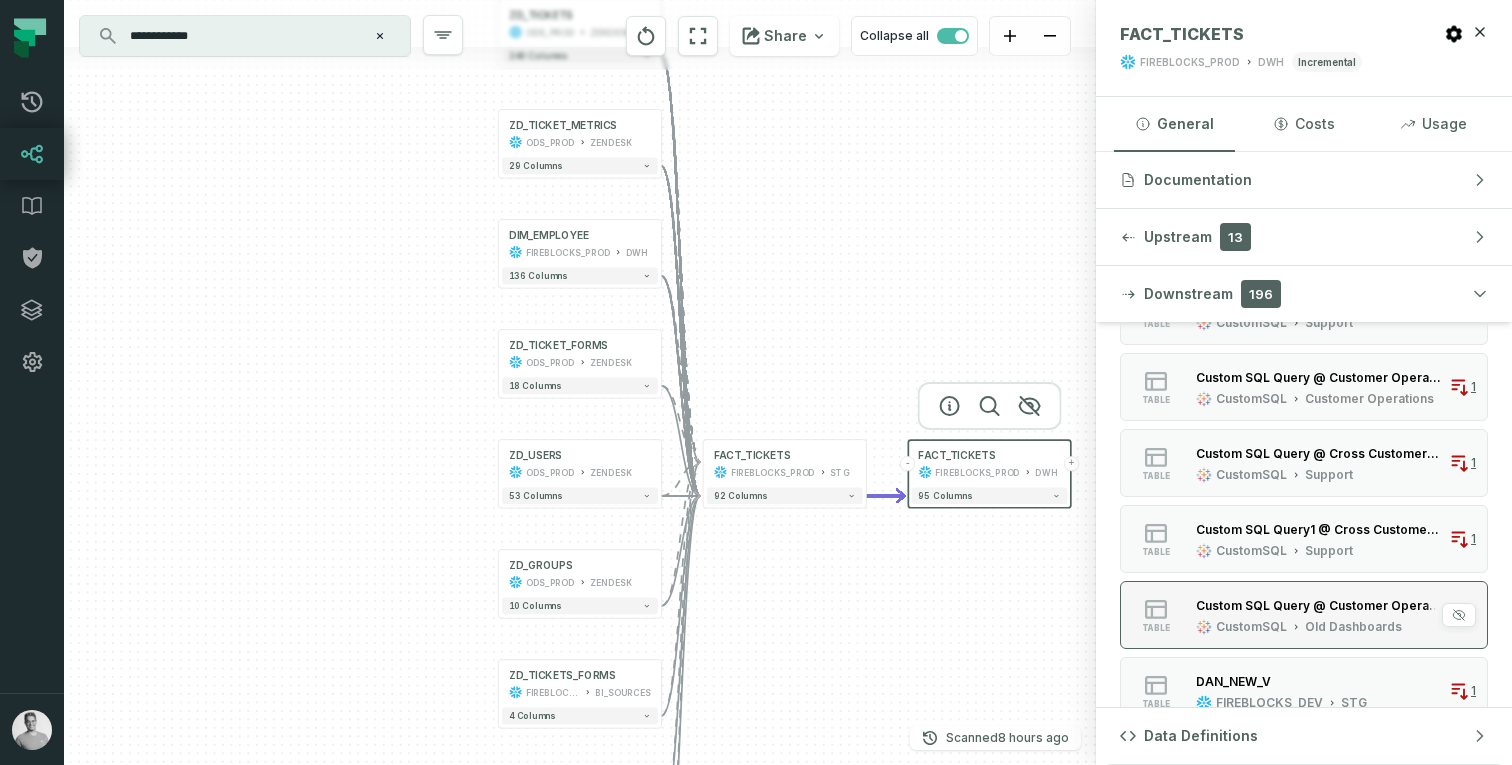 scroll, scrollTop: 1995, scrollLeft: 0, axis: vertical 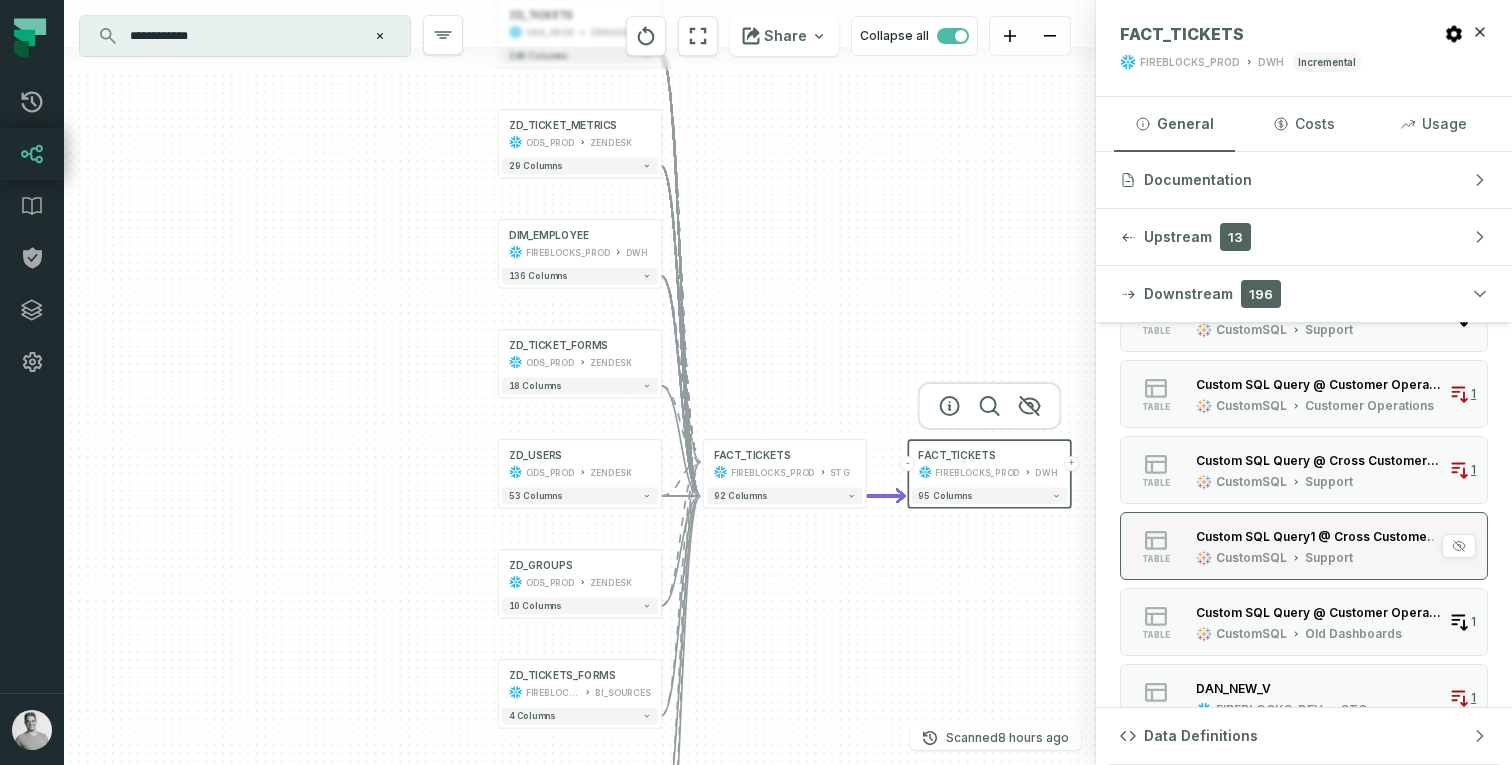 click on "Custom SQL Query1 @ Cross Customer Operations New (1a2073ba) CustomSQL Support" at bounding box center [1318, 546] 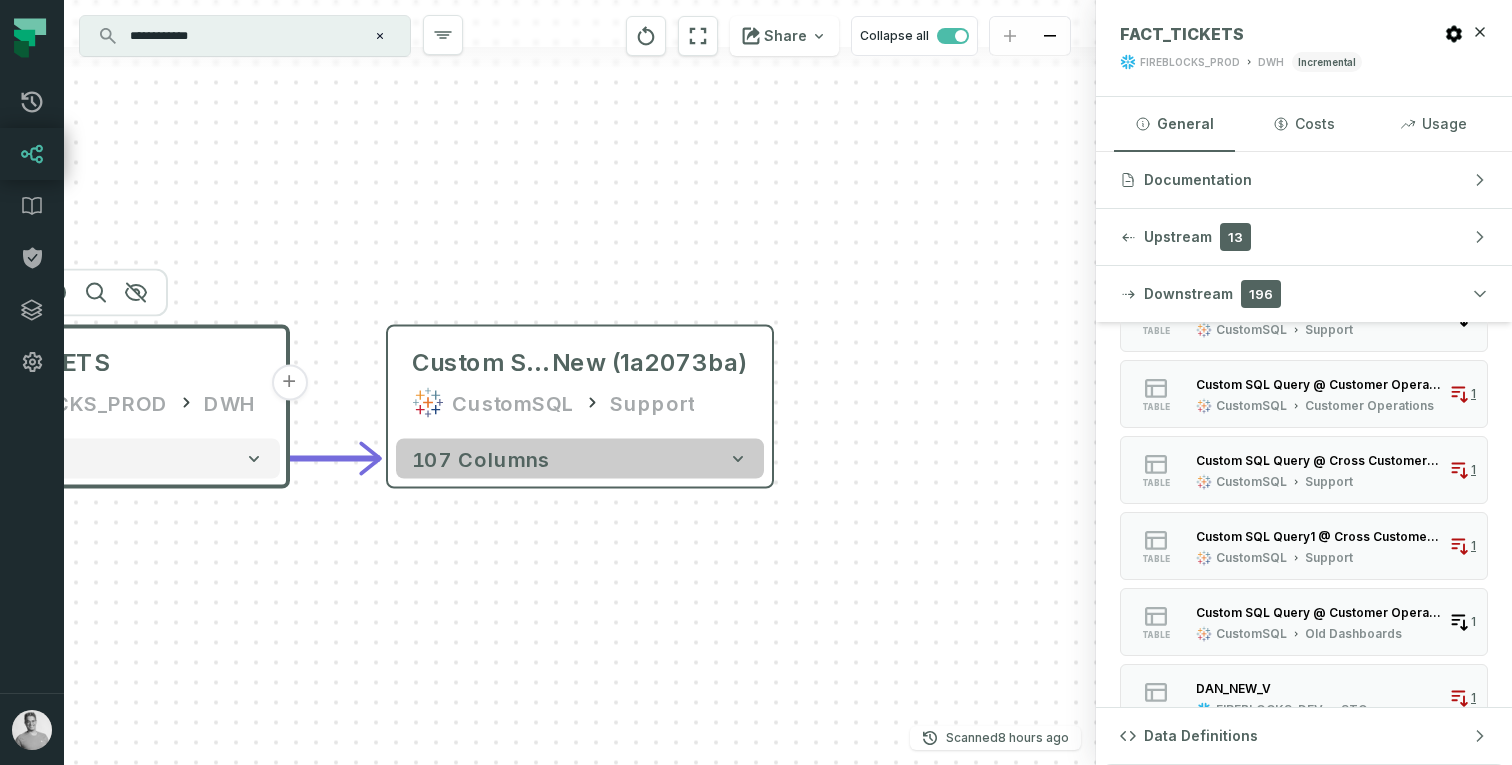 click on "107 columns" at bounding box center [580, 459] 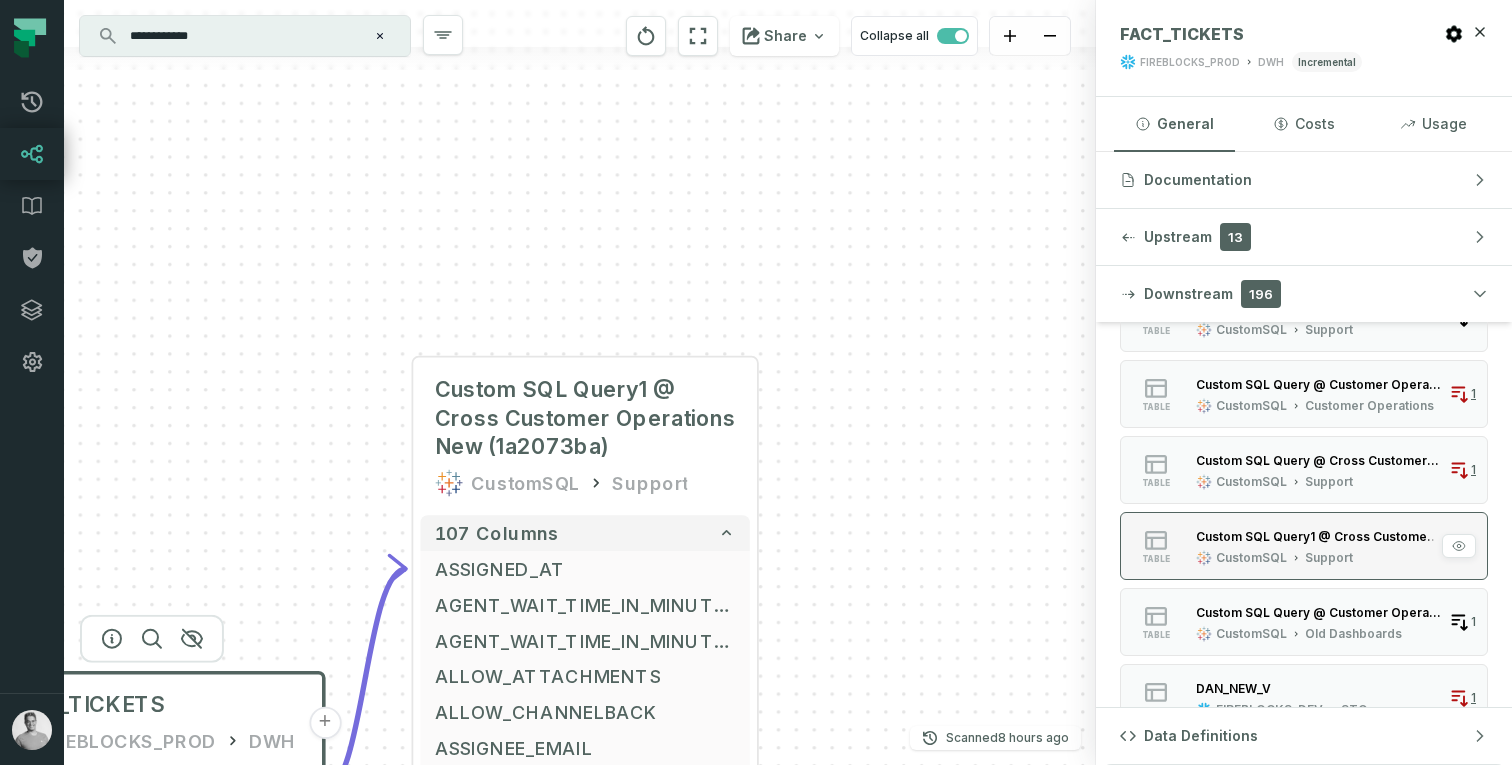 click on "Custom SQL Query1 @ Cross Customer Operations New (1a2073ba)" at bounding box center (1318, 536) 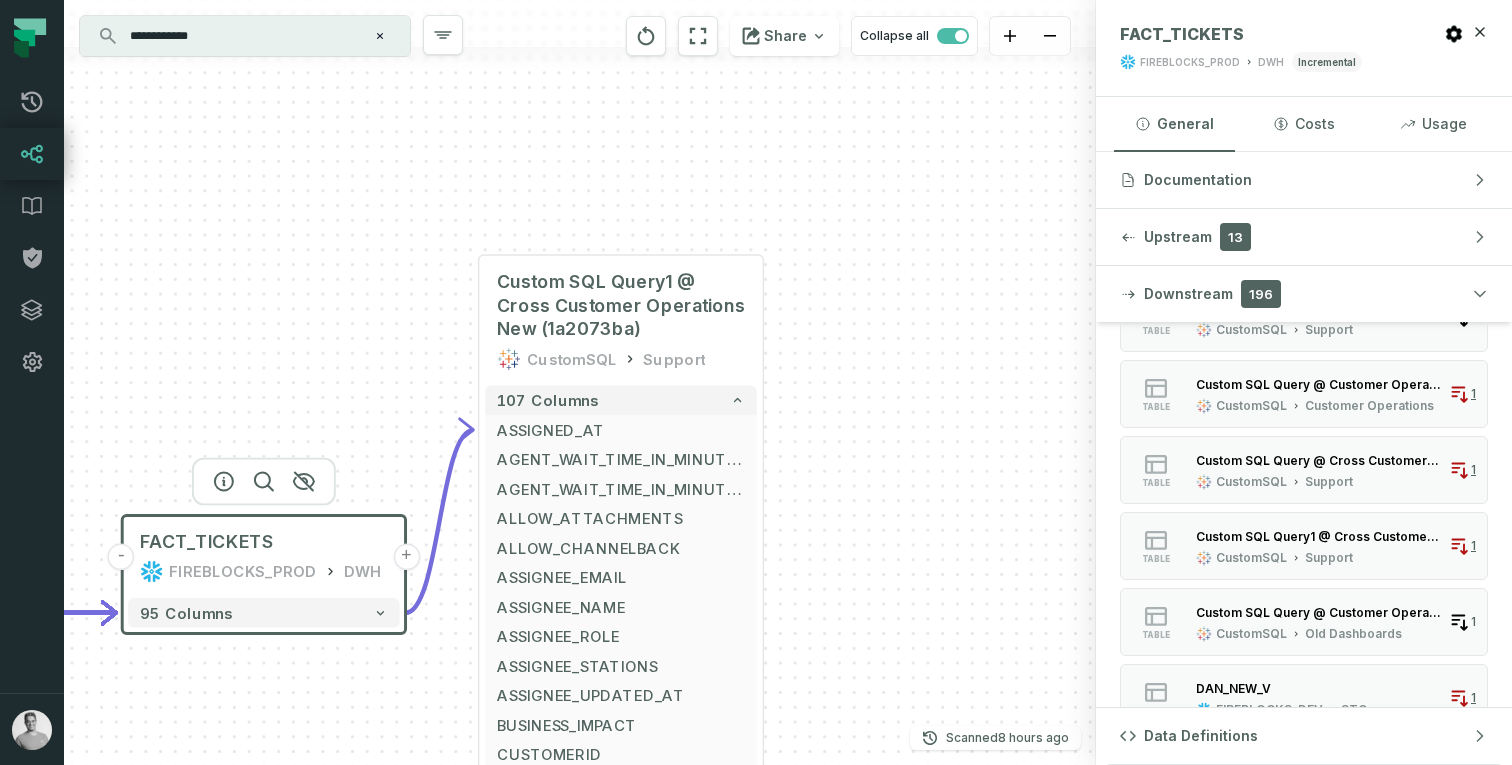 drag, startPoint x: 873, startPoint y: 356, endPoint x: 914, endPoint y: 548, distance: 196.32881 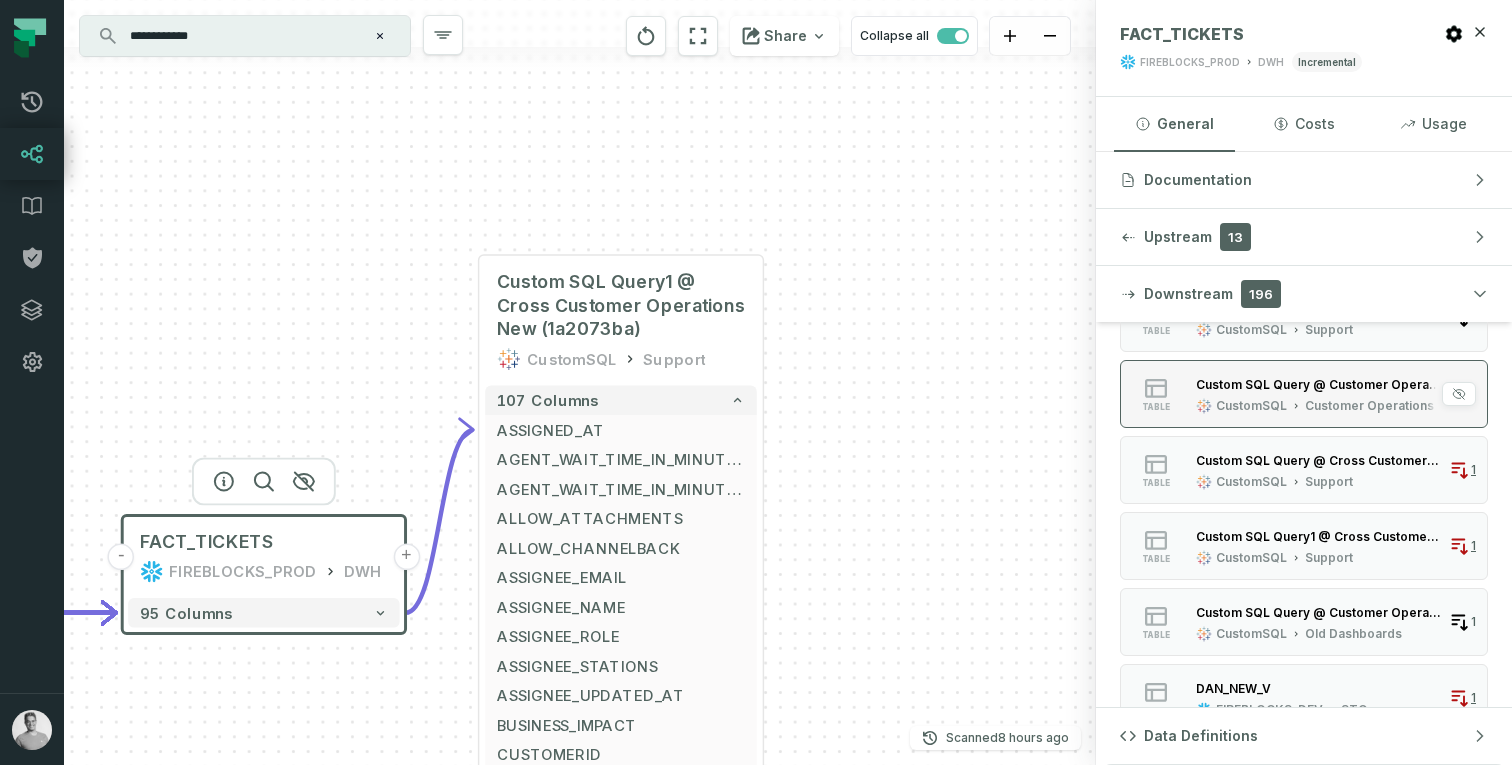 click on "CustomSQL" at bounding box center [1251, 406] 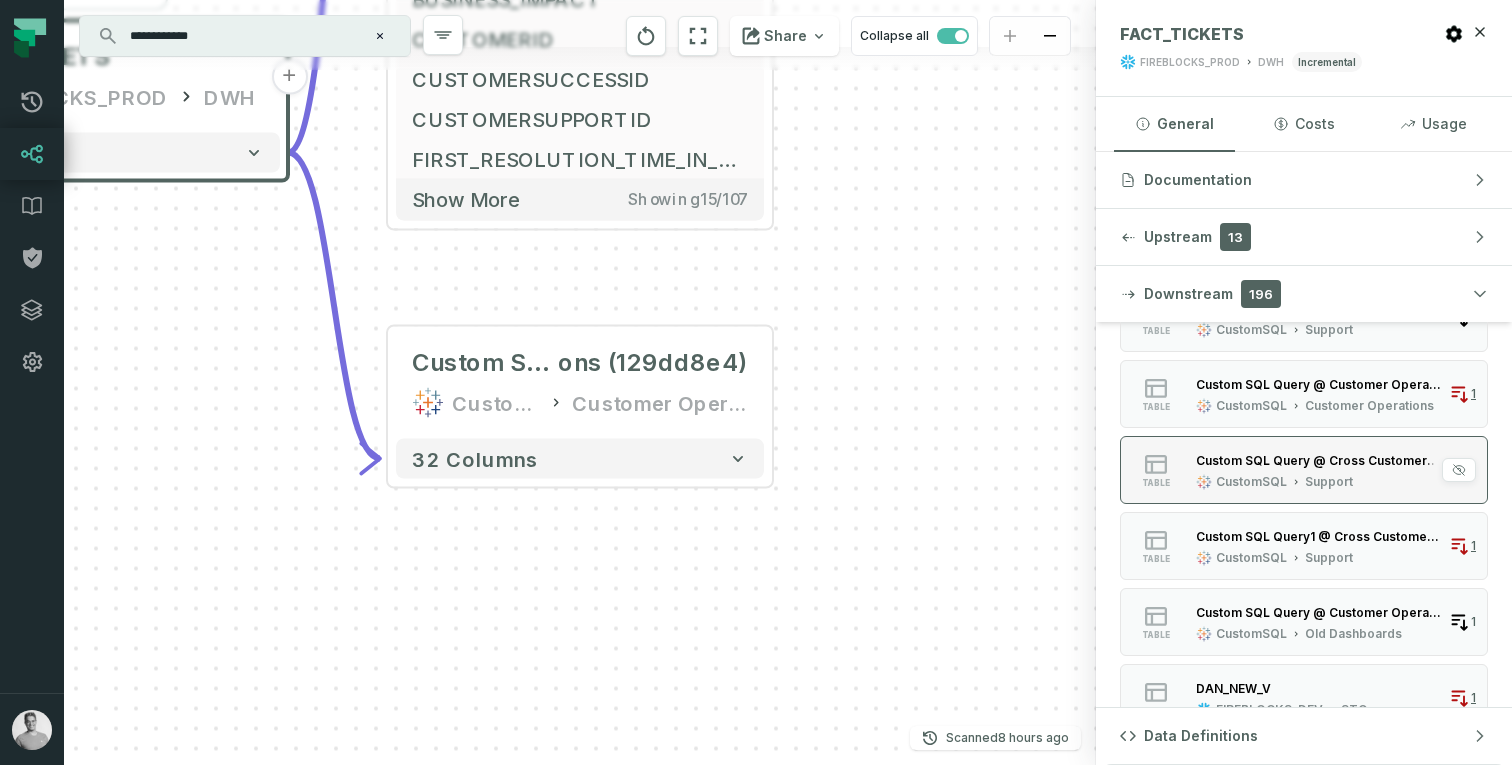 click on "CustomSQL" at bounding box center (1251, 482) 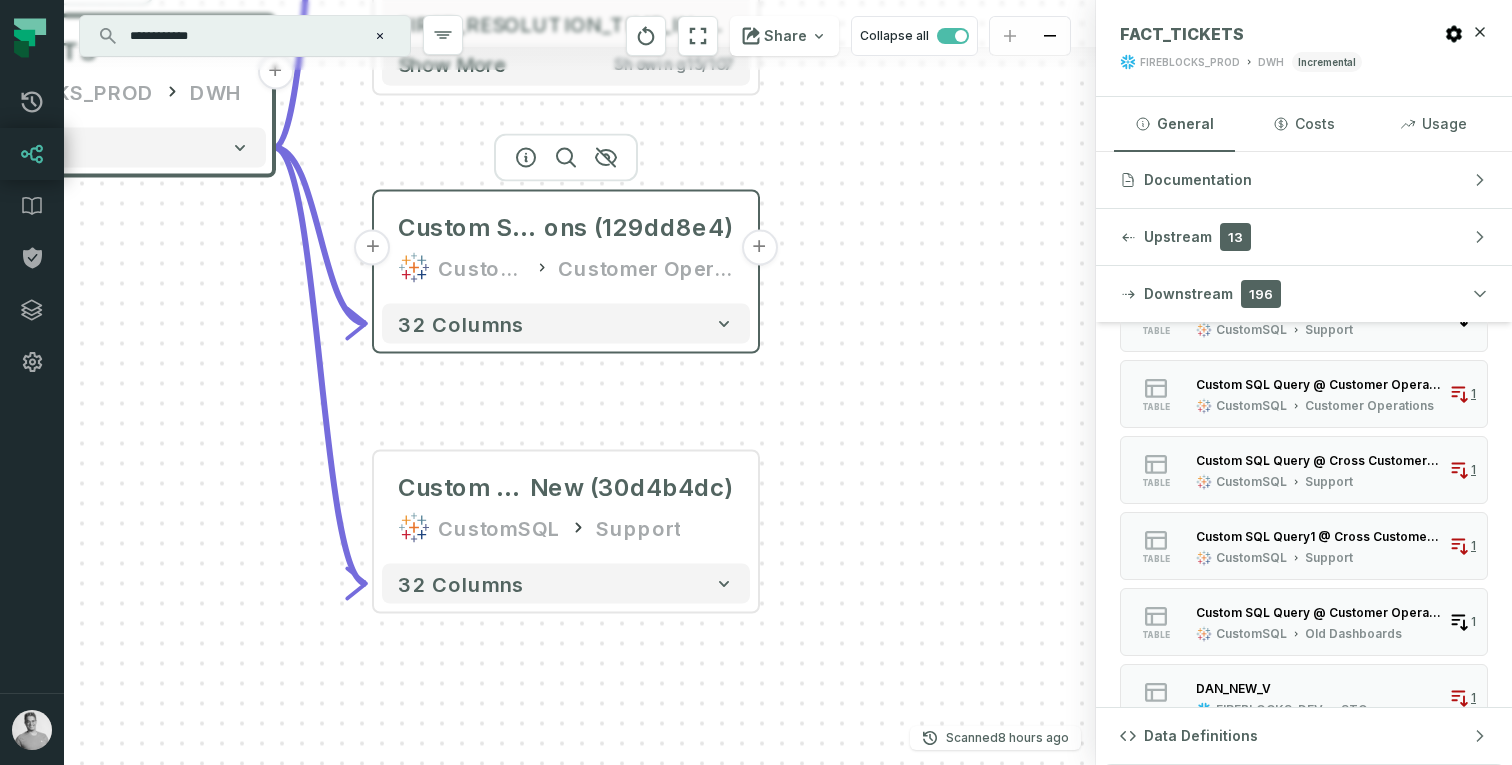 drag, startPoint x: 547, startPoint y: 120, endPoint x: 532, endPoint y: 246, distance: 126.88972 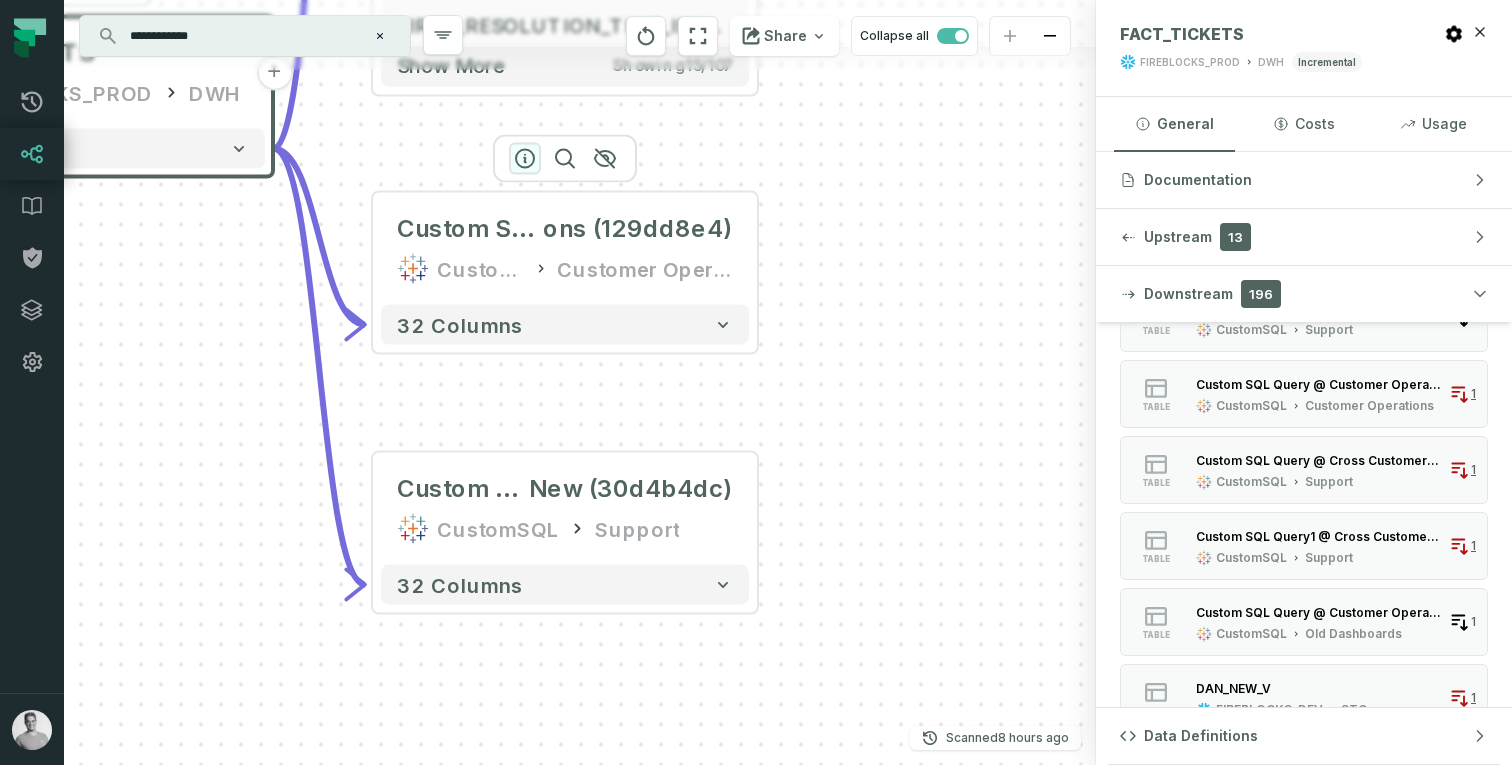 click 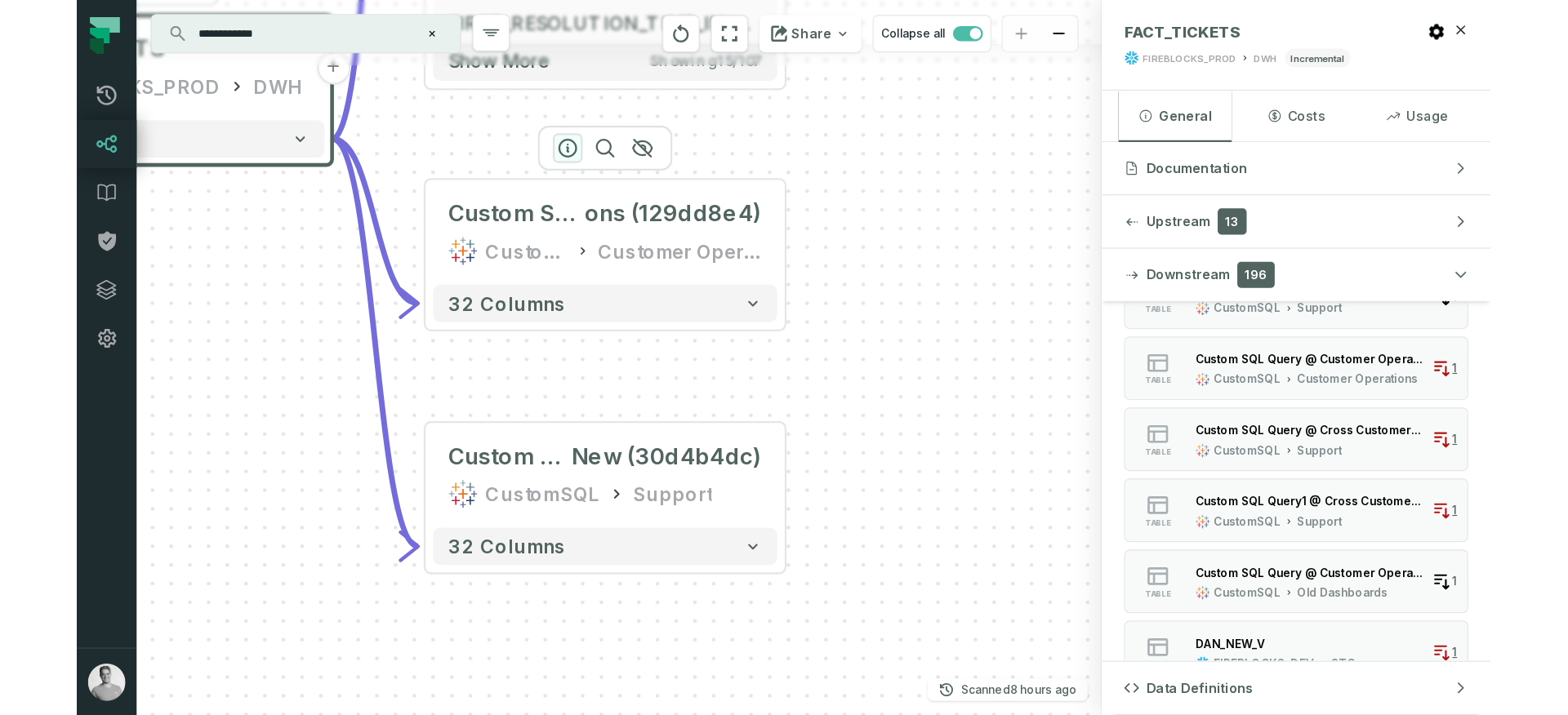 scroll, scrollTop: 0, scrollLeft: 0, axis: both 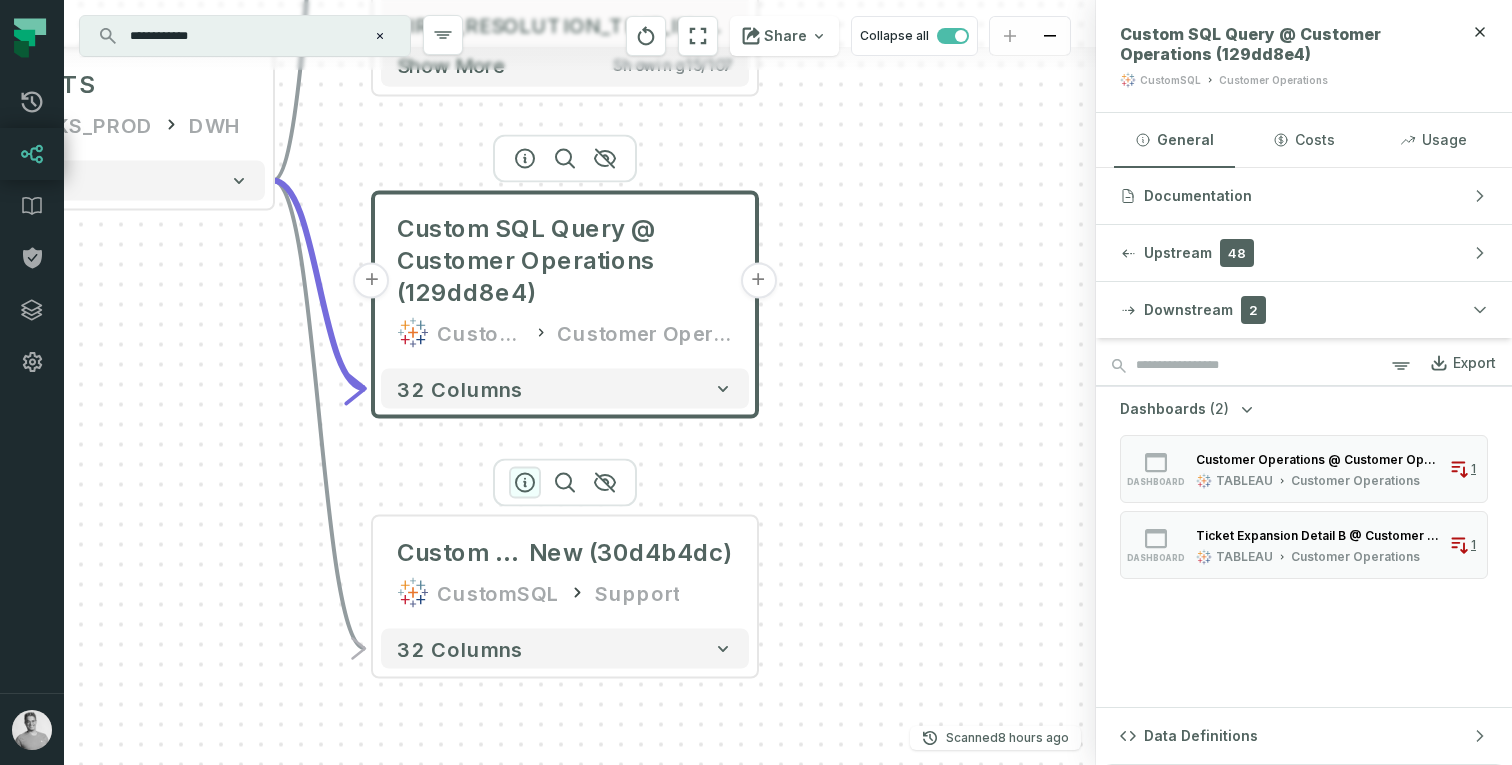 click 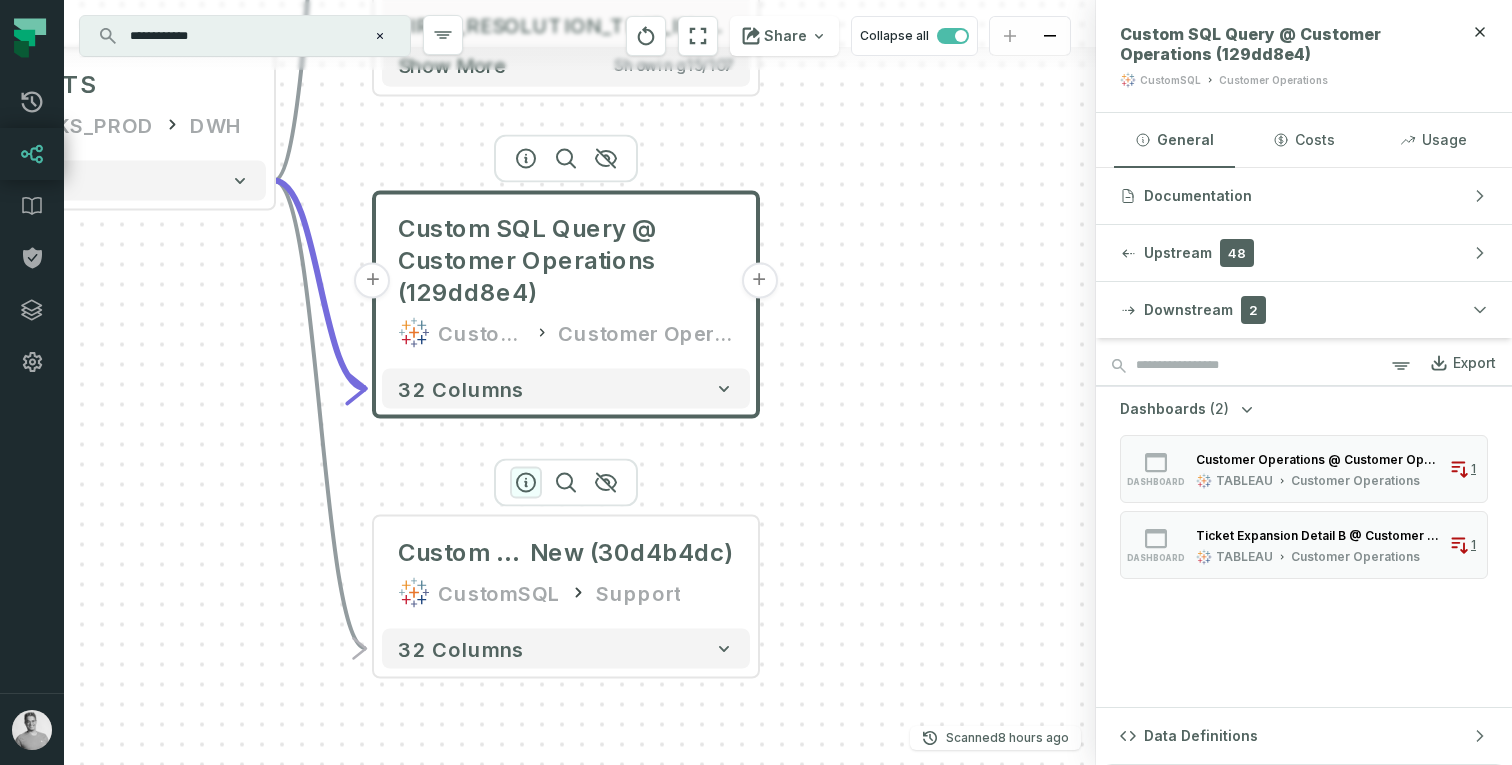 click 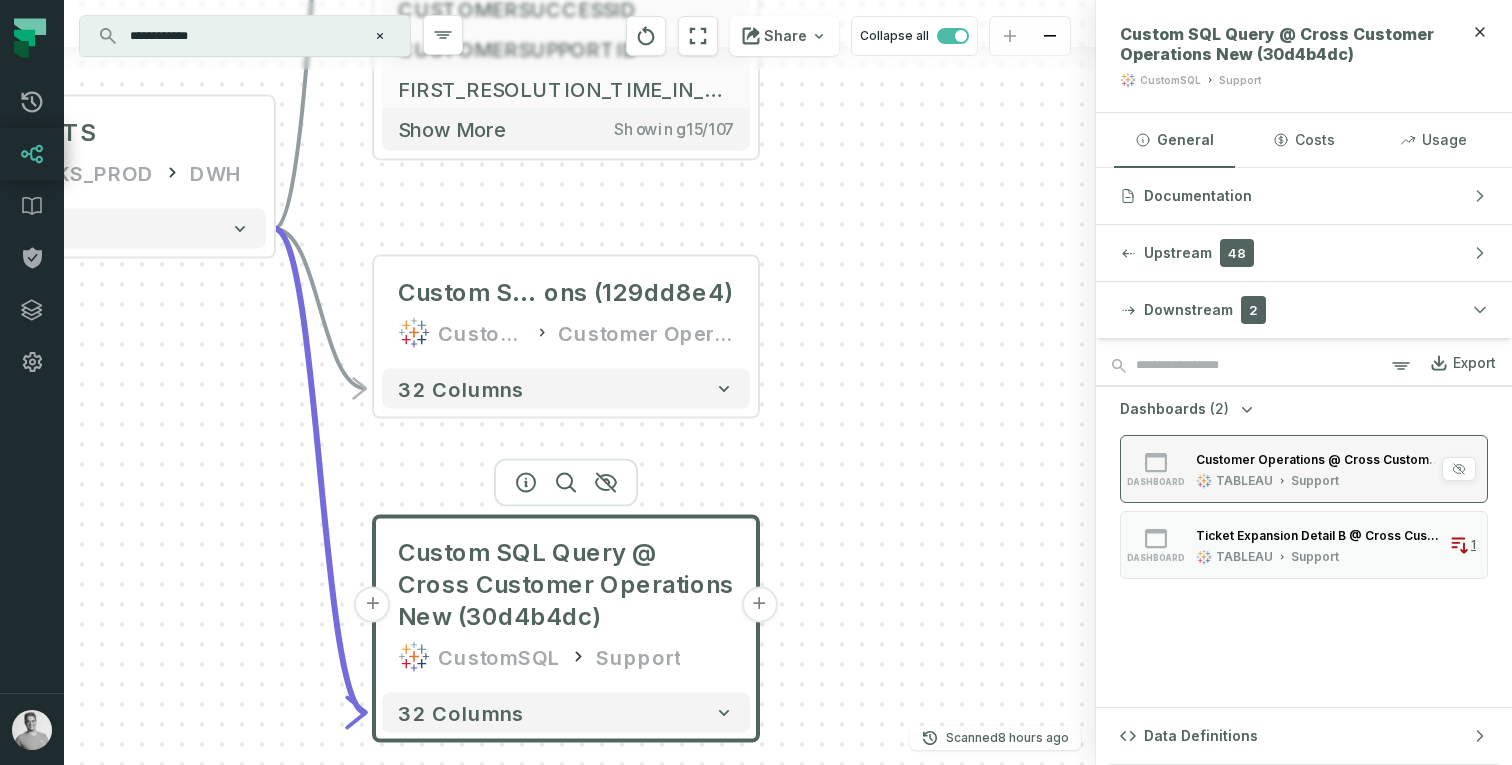 click on "Customer Operations @ Cross Customer Operations New" at bounding box center (1318, 459) 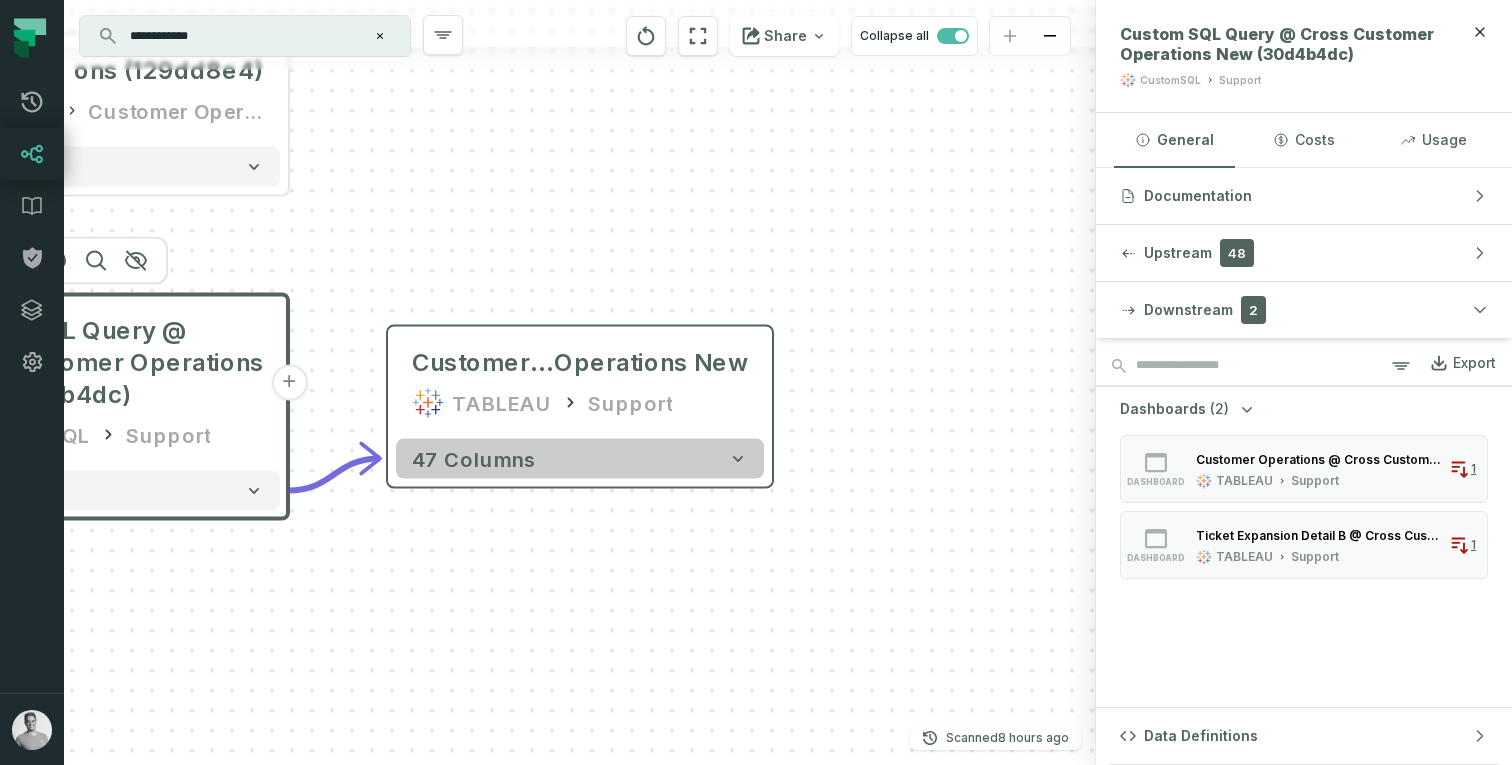 click on "47 columns" at bounding box center (580, 459) 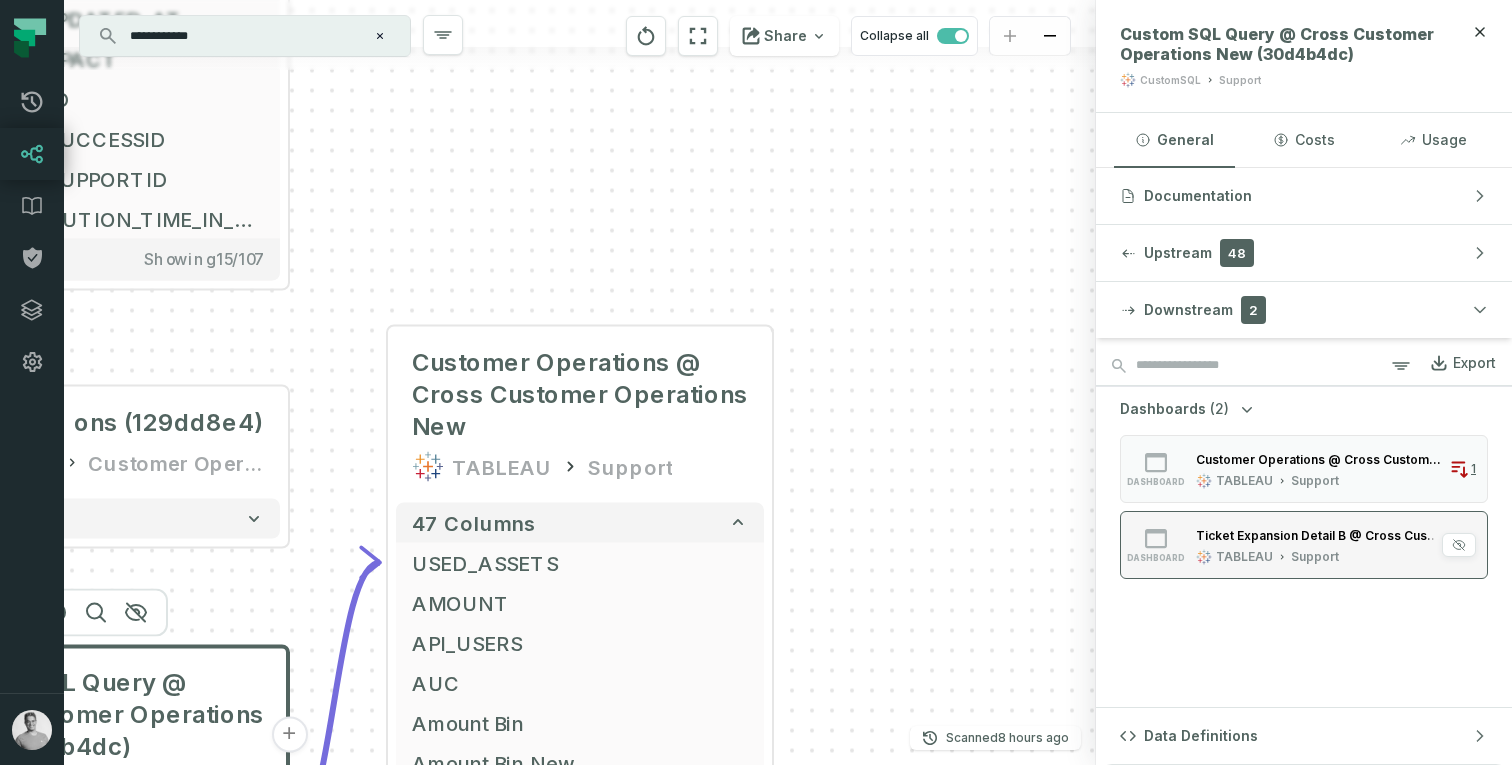 click on "Ticket Expansion Detail B @ Cross Customer Operations New" at bounding box center [1318, 535] 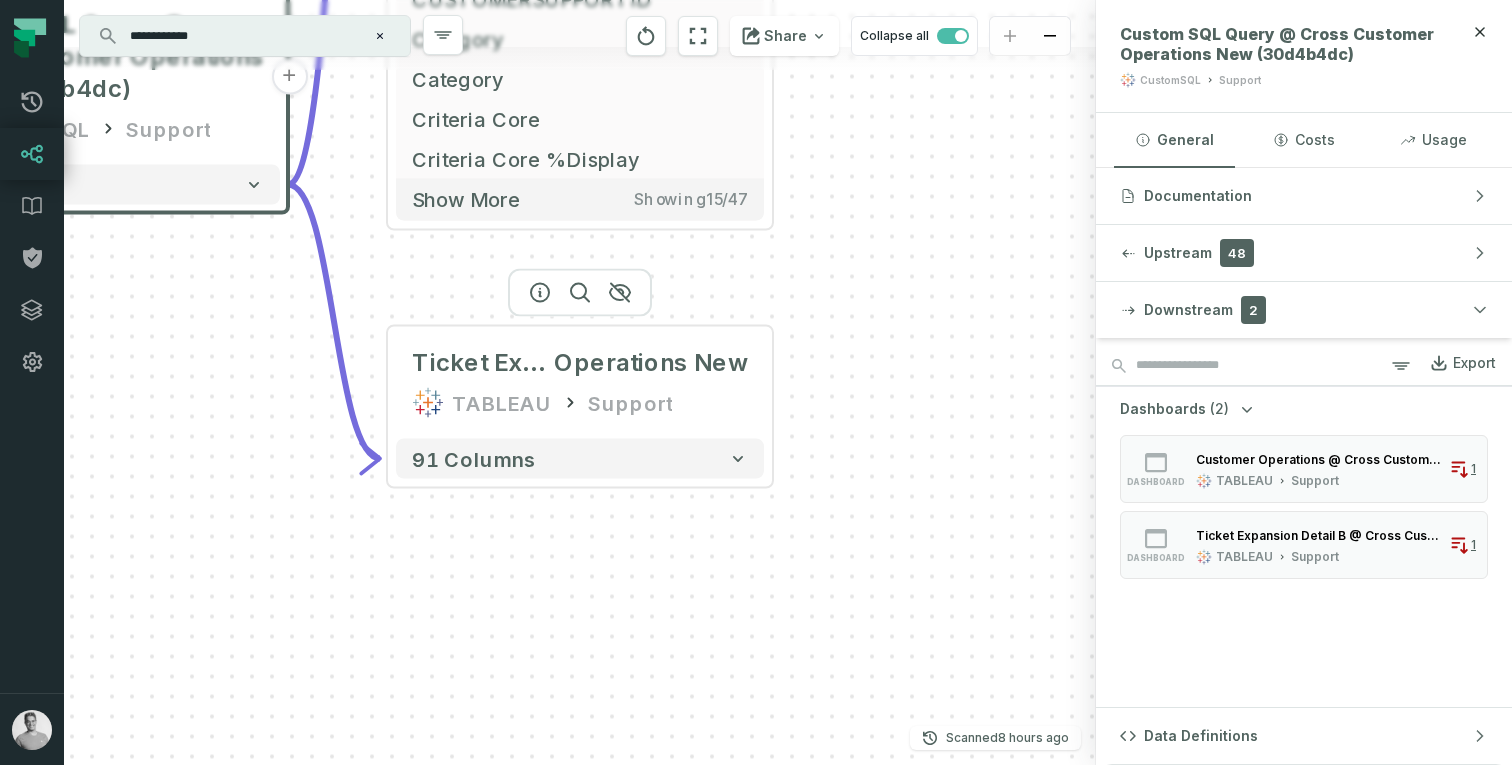drag, startPoint x: 752, startPoint y: 333, endPoint x: 784, endPoint y: 277, distance: 64.49806 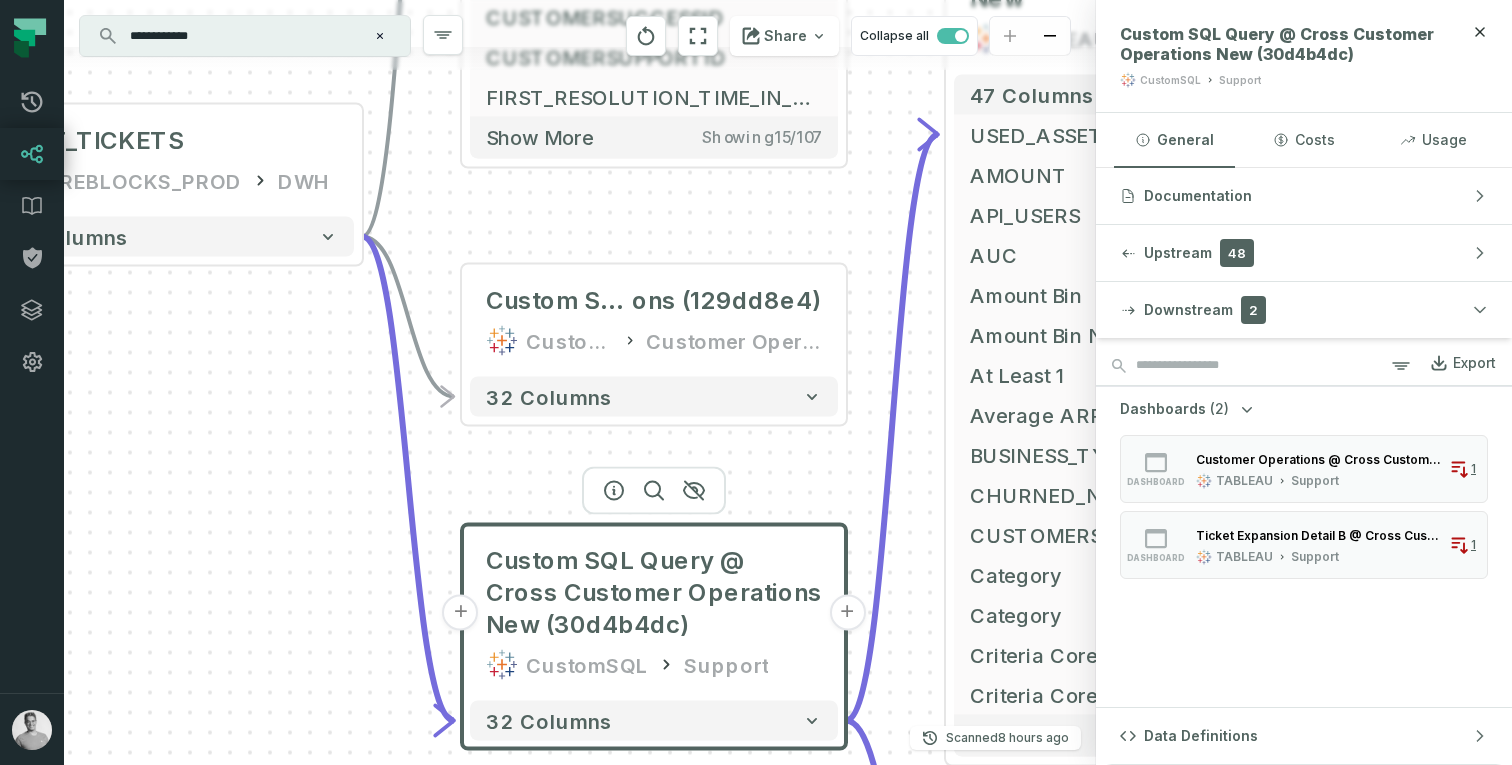 drag, startPoint x: 795, startPoint y: 271, endPoint x: 1343, endPoint y: 822, distance: 777.1132 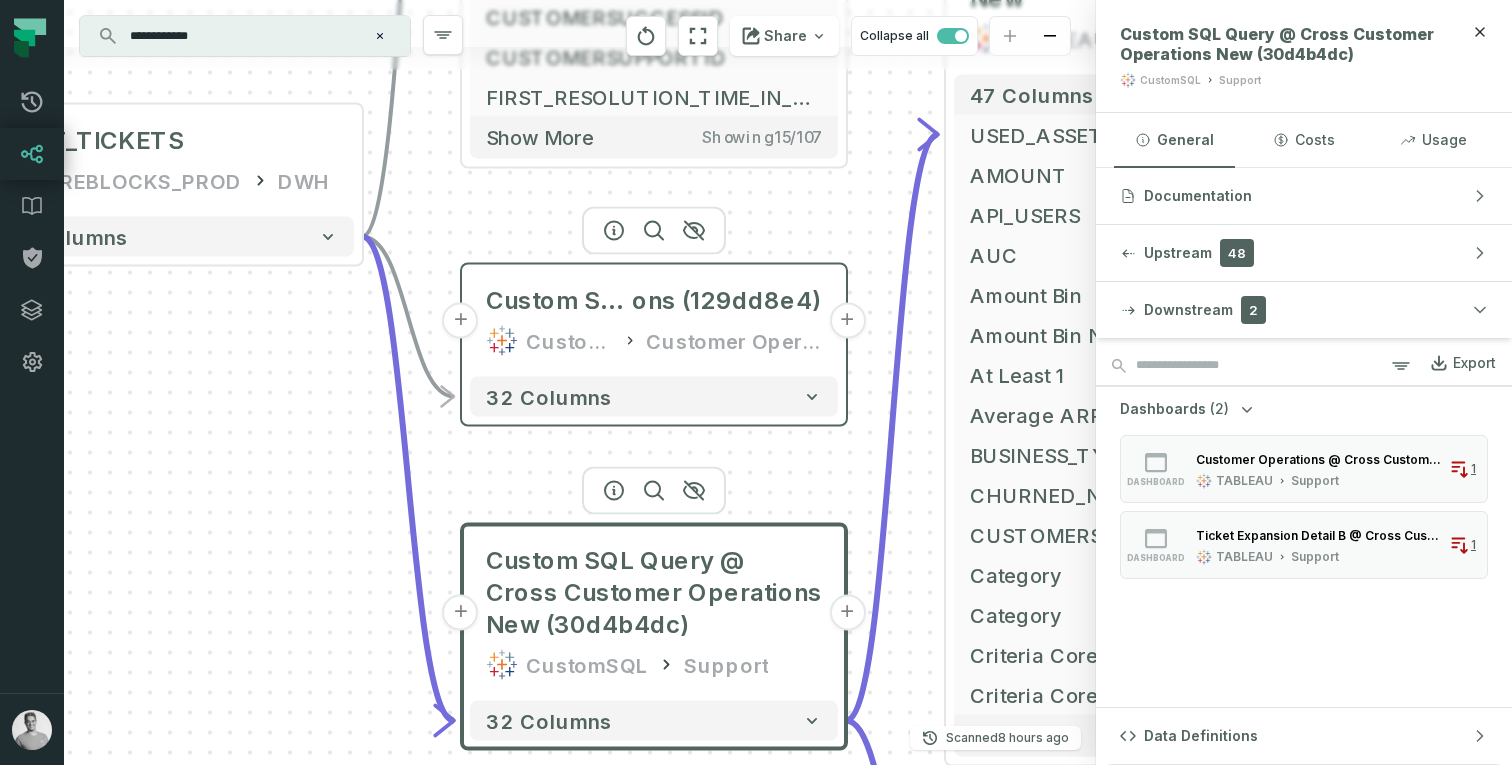 click on "Custom SQL Query @ Customer Operati ons (129dd8e4)   CustomSQL Customer Operations" at bounding box center [654, 321] 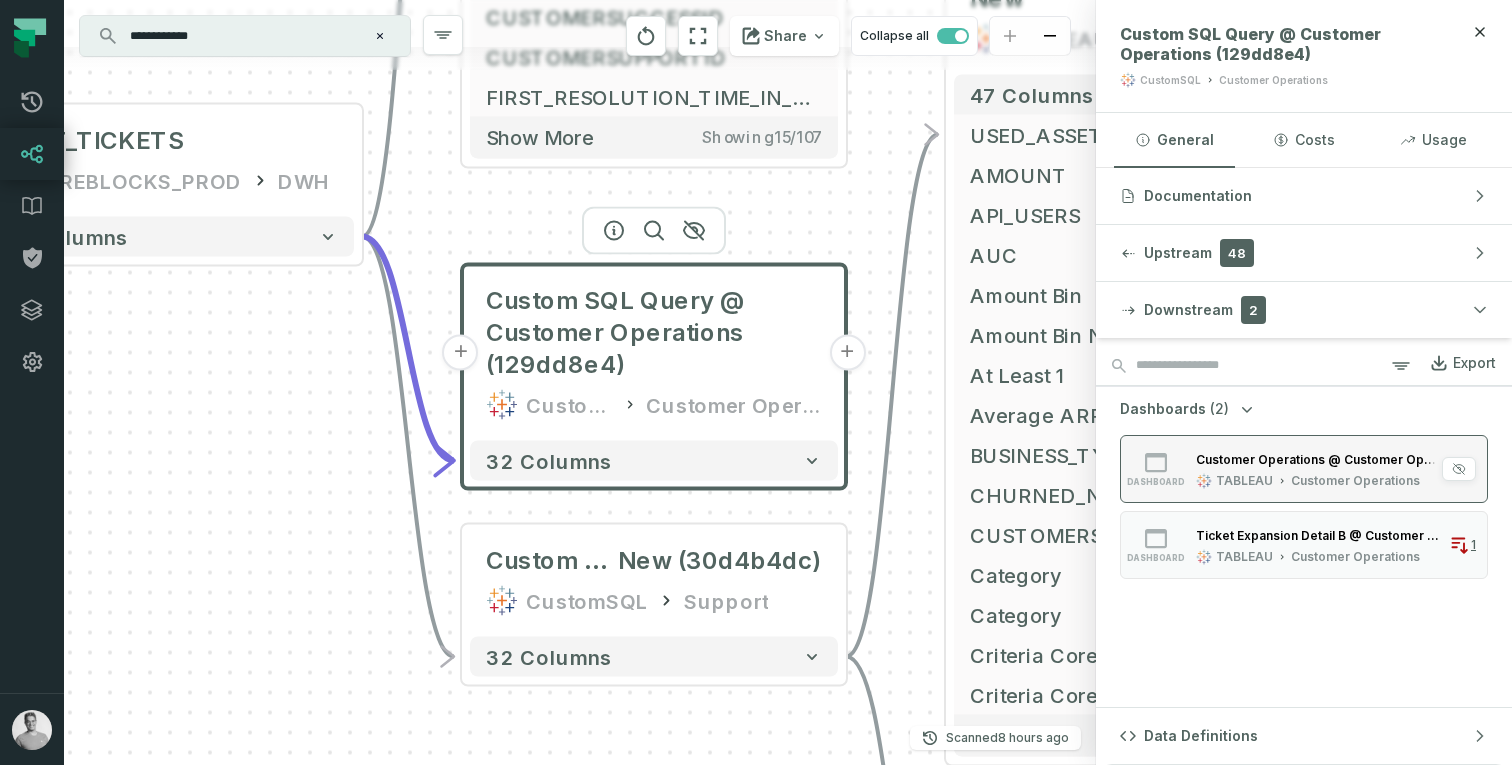 click on "TABLEAU" at bounding box center [1244, 481] 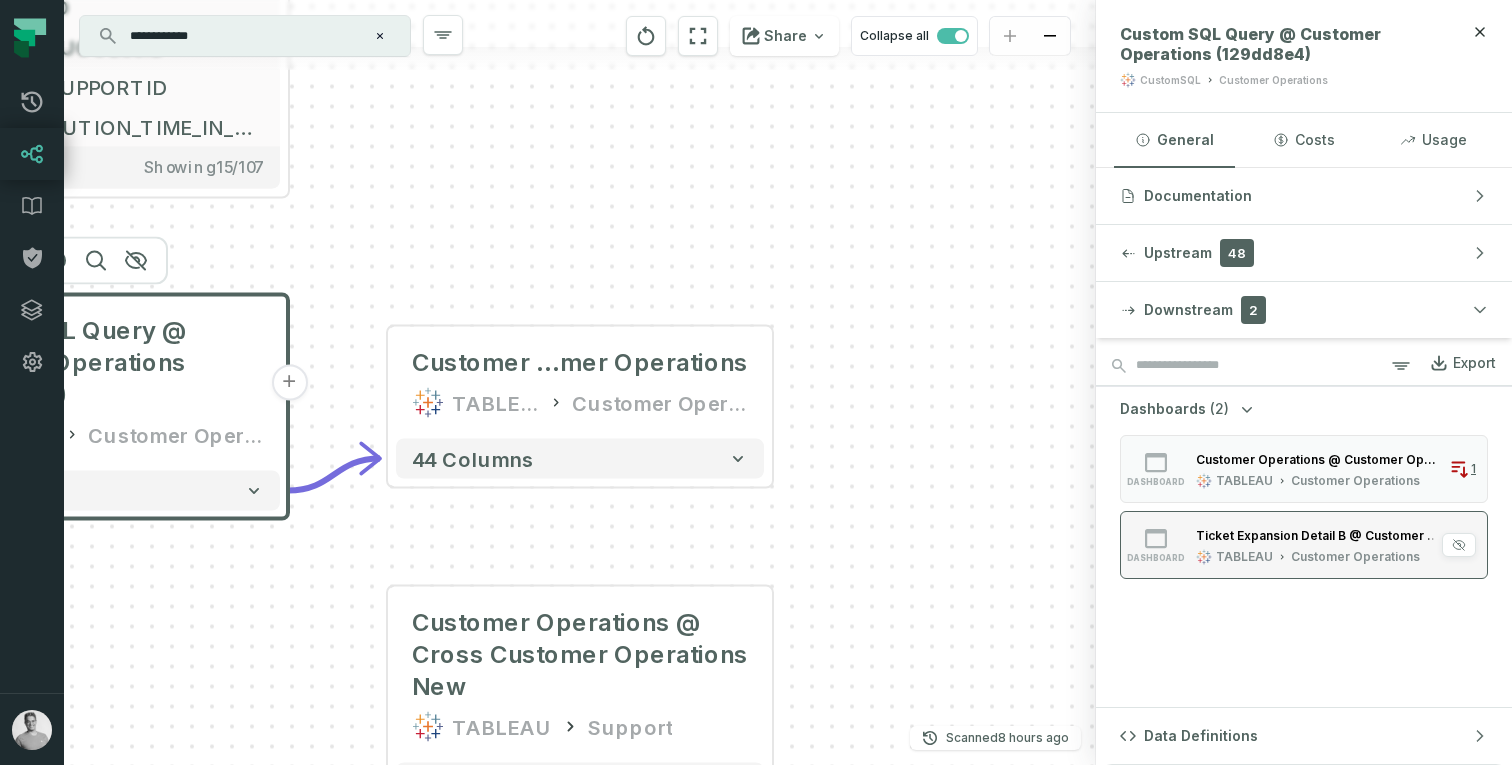 click on "TABLEAU" at bounding box center (1244, 557) 